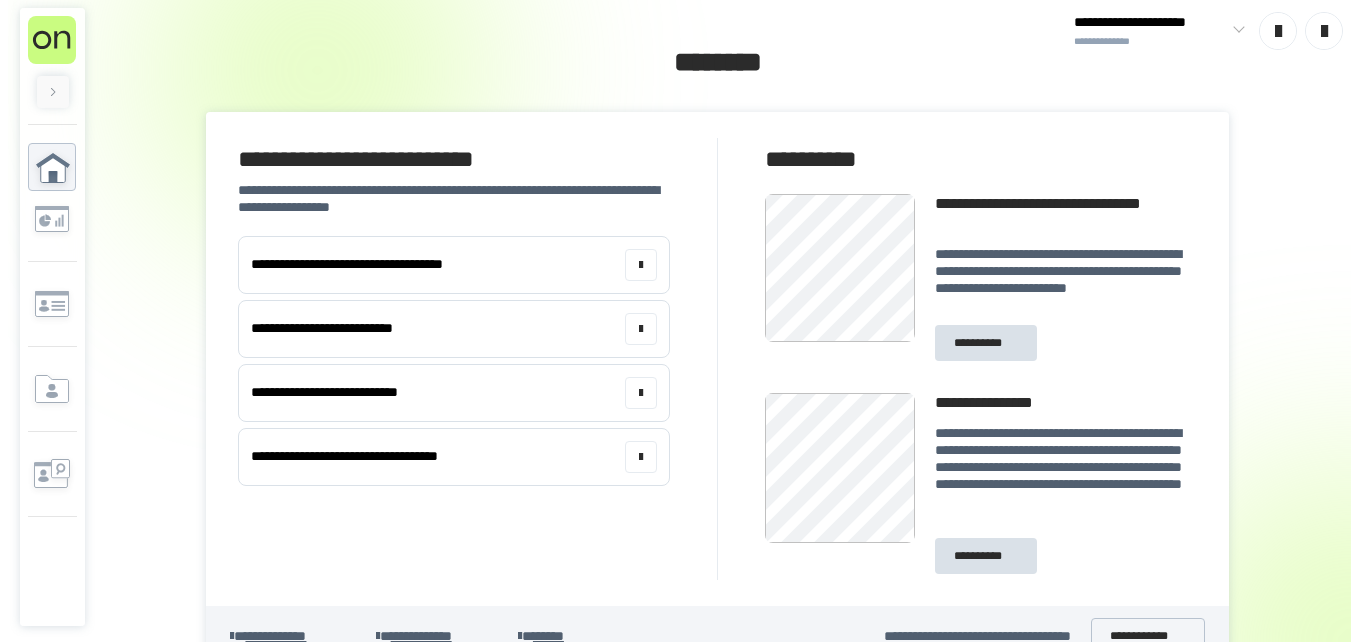 scroll, scrollTop: 0, scrollLeft: 0, axis: both 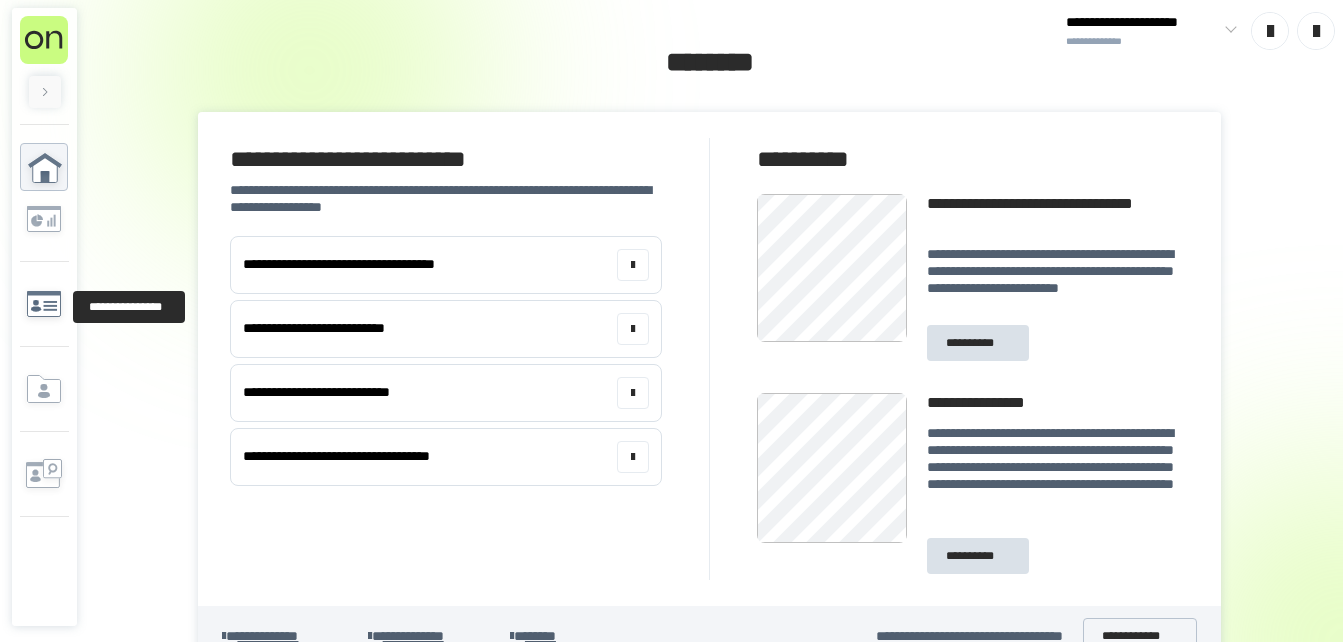 click 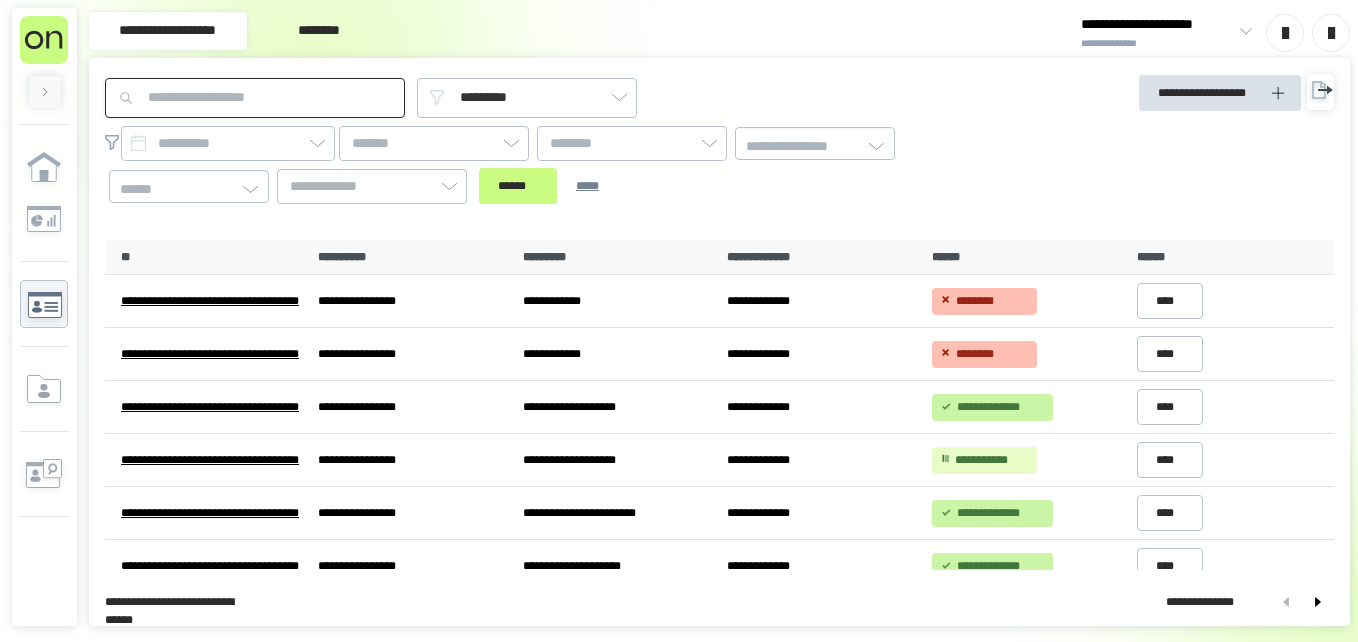 click at bounding box center [255, 98] 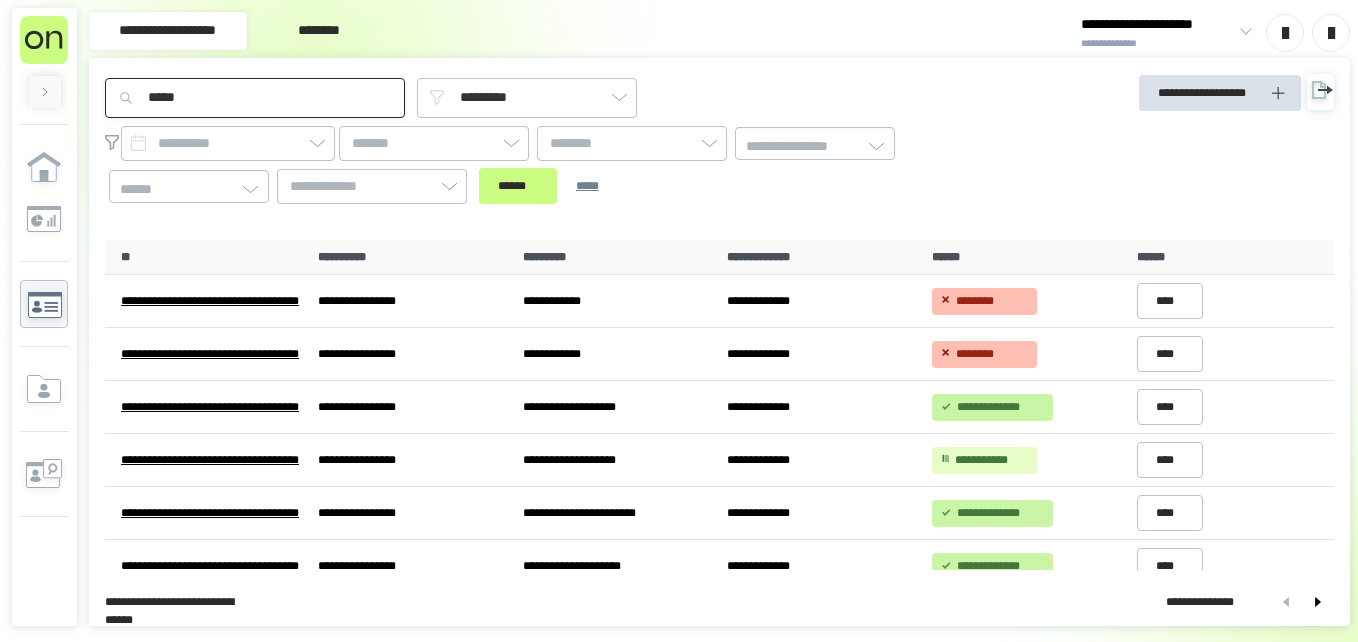 click on "******" at bounding box center [518, 186] 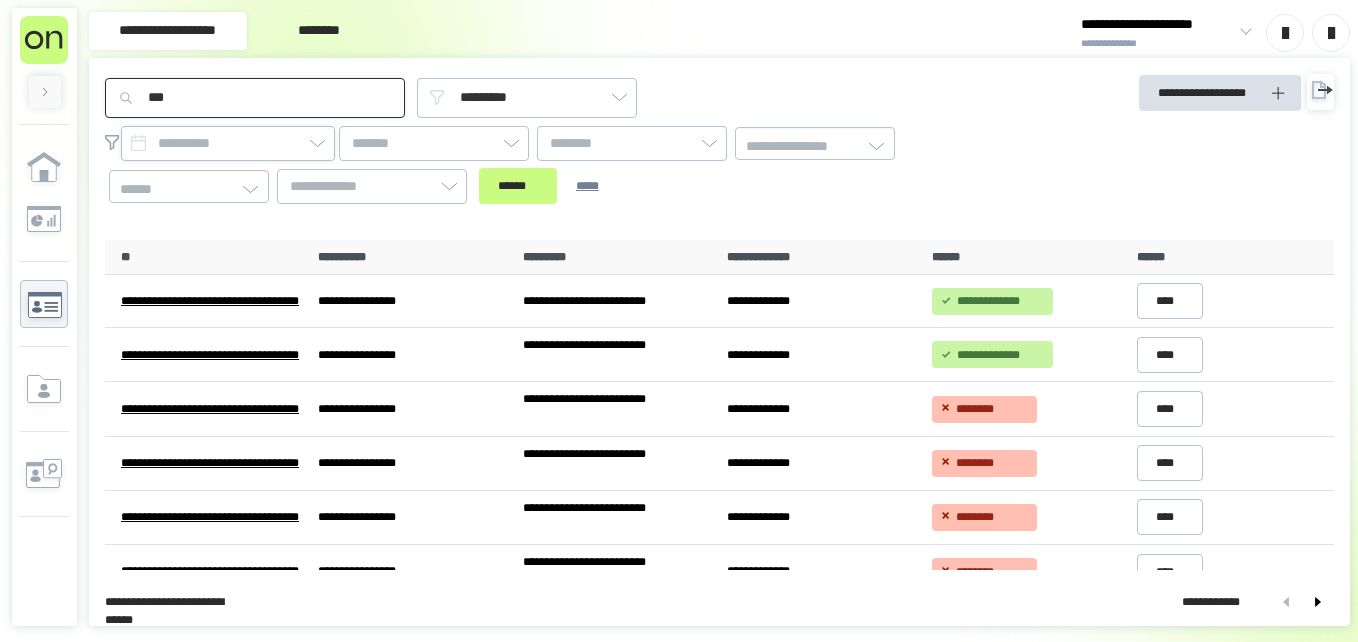 click on "******" at bounding box center [518, 186] 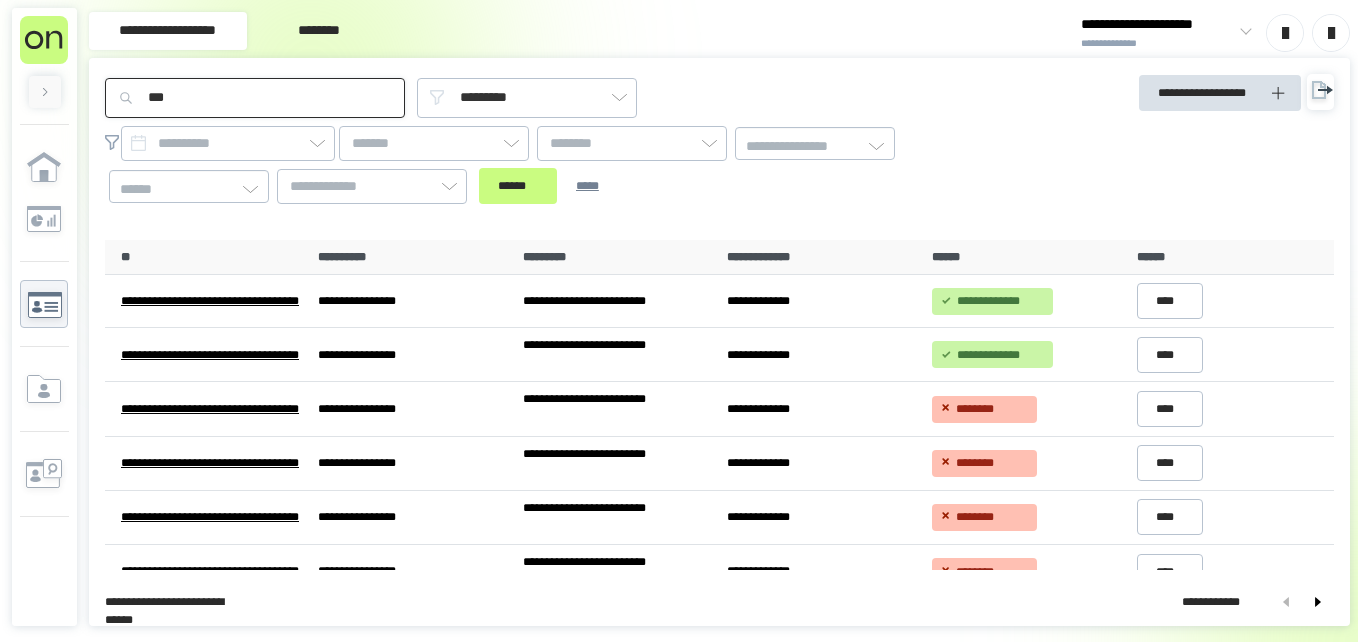 drag, startPoint x: 184, startPoint y: 97, endPoint x: 30, endPoint y: 102, distance: 154.08115 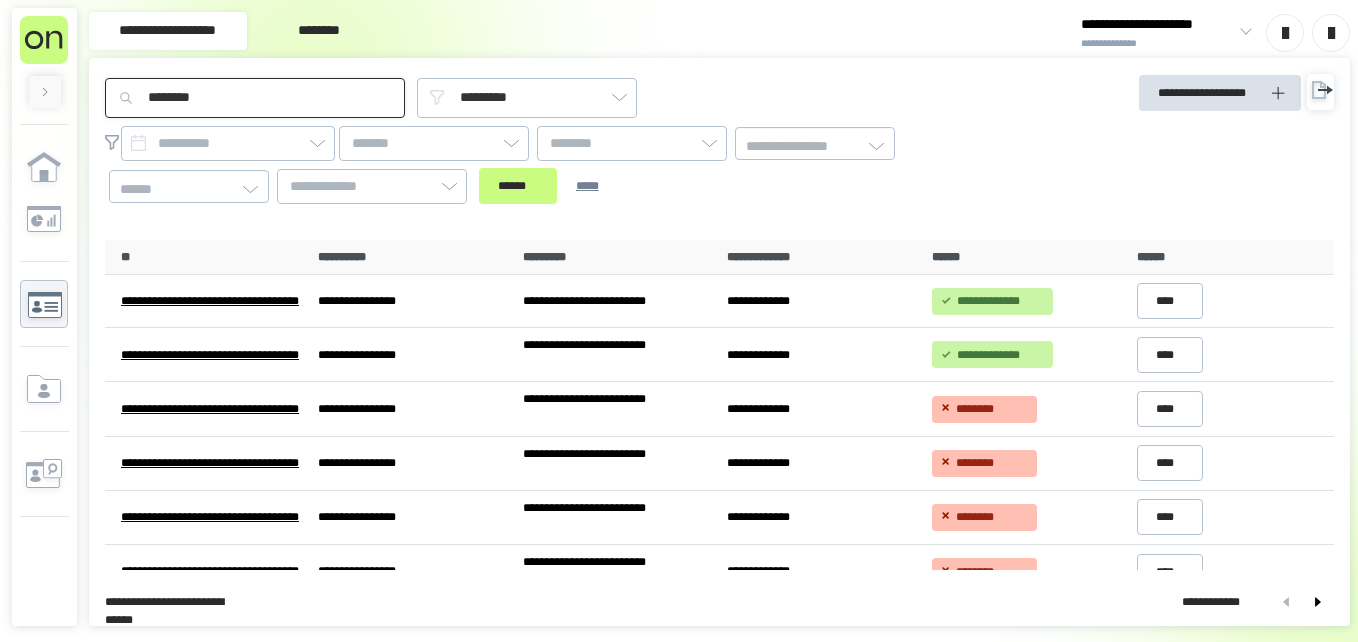 type on "********" 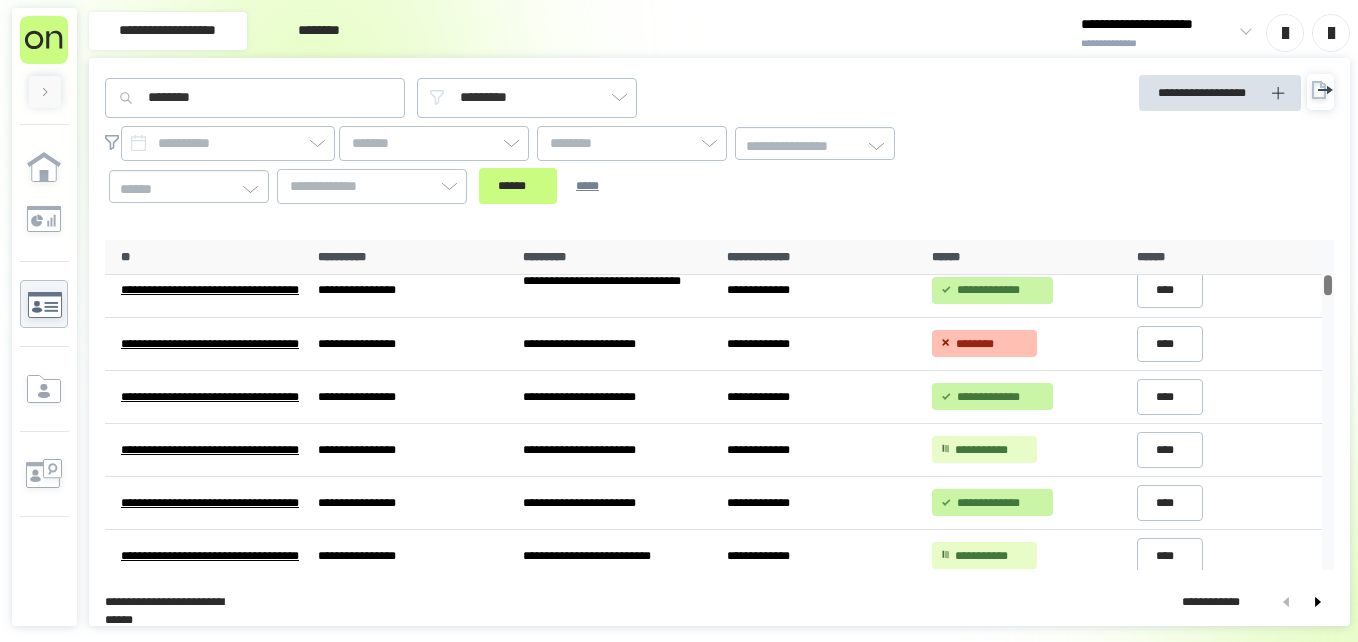scroll, scrollTop: 663, scrollLeft: 0, axis: vertical 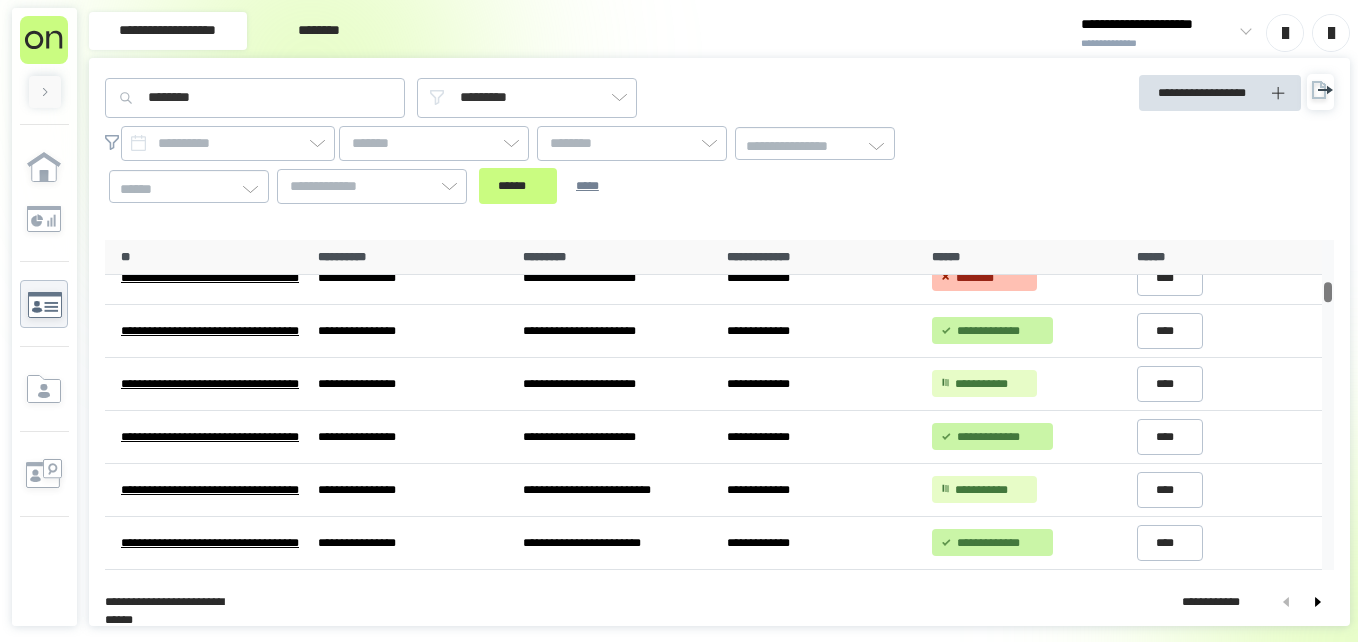 drag, startPoint x: 1322, startPoint y: 250, endPoint x: 1323, endPoint y: 292, distance: 42.0119 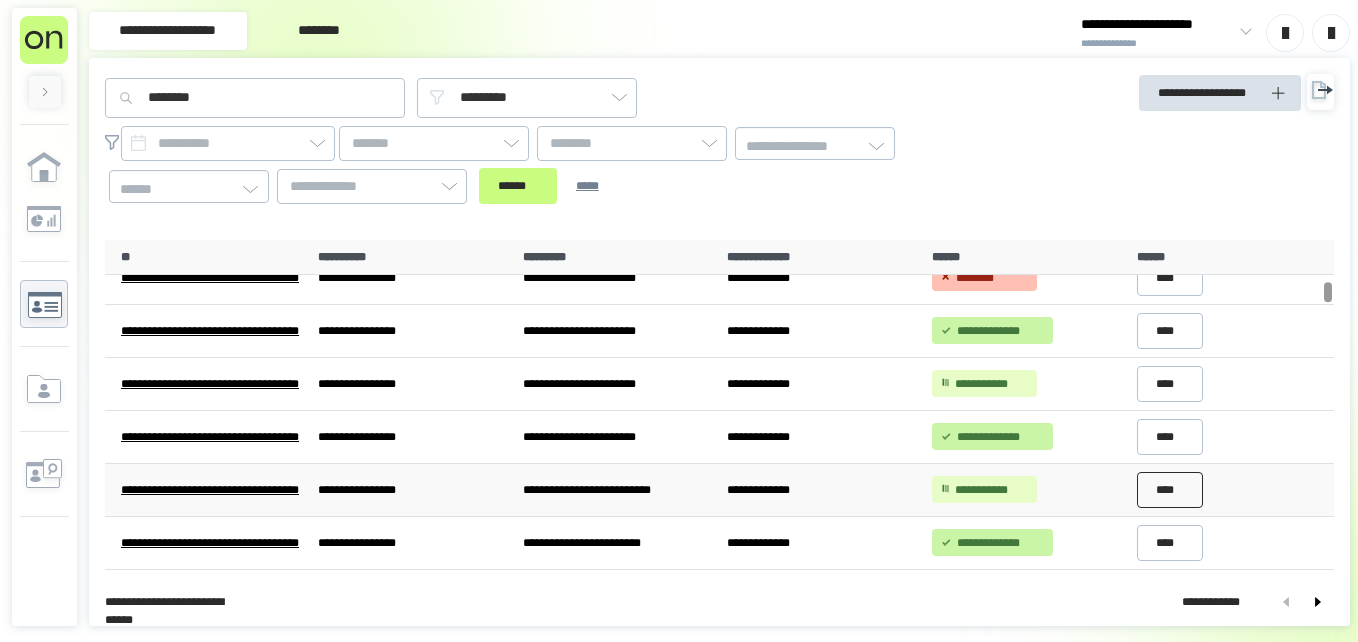 click on "****" at bounding box center [1170, 490] 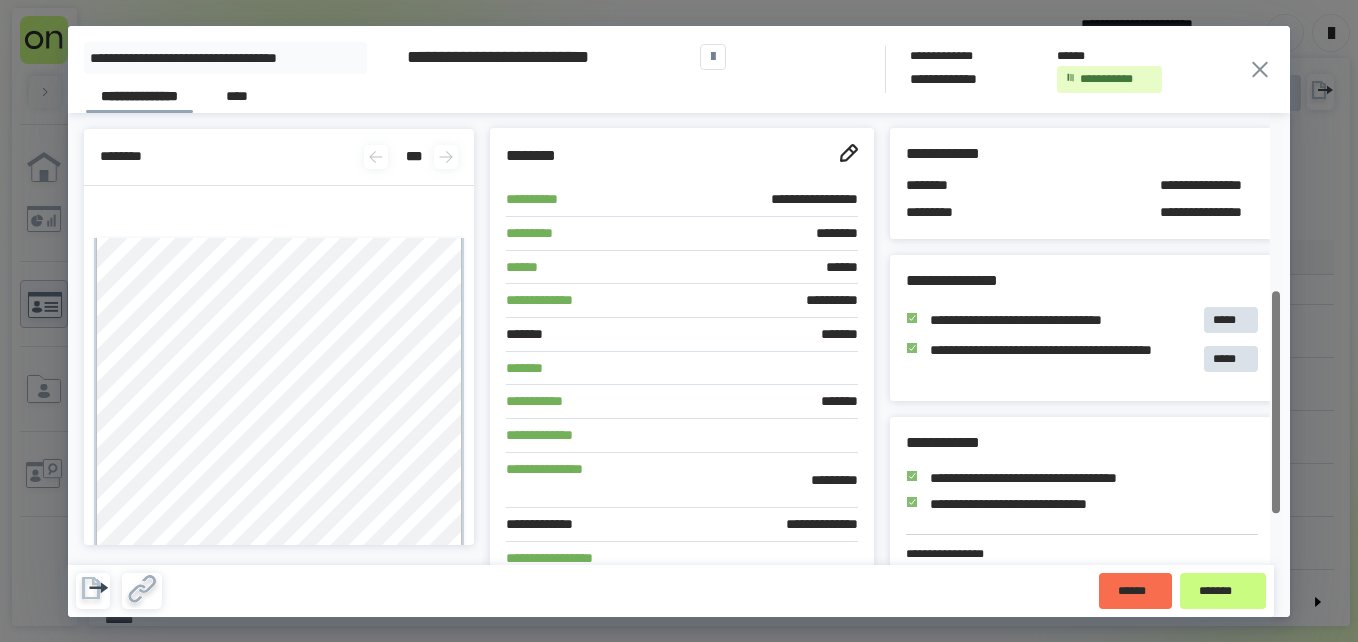 scroll, scrollTop: 461, scrollLeft: 0, axis: vertical 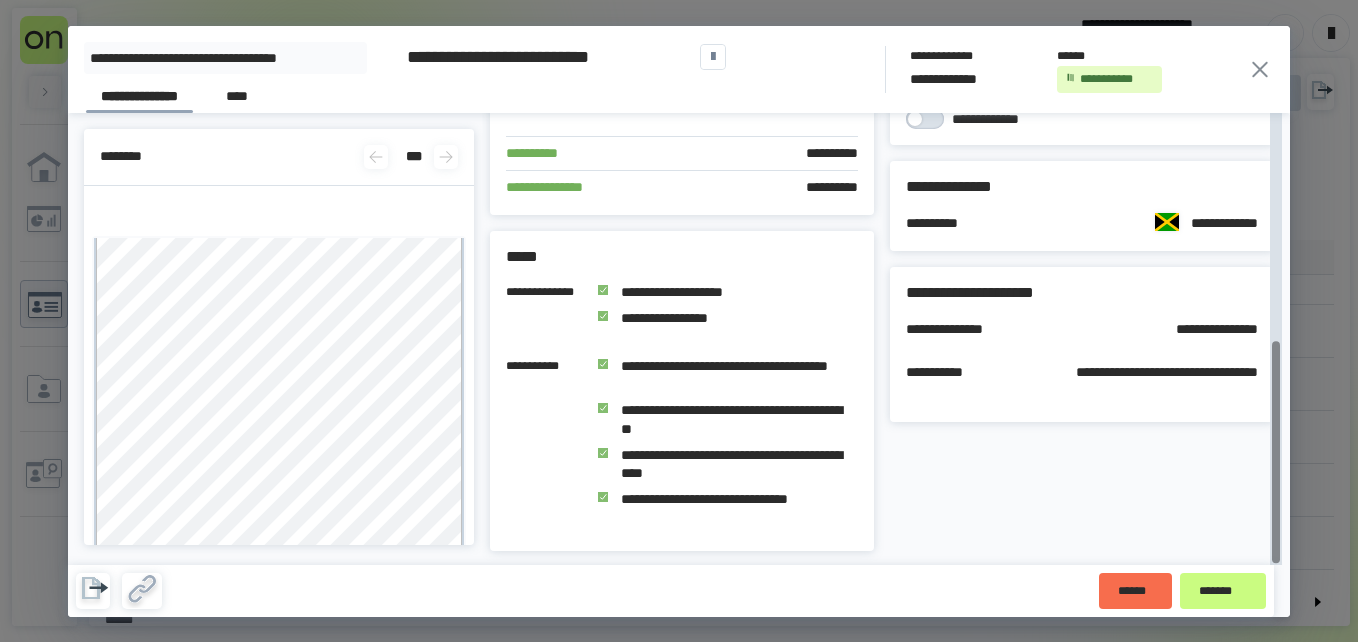 drag, startPoint x: 1274, startPoint y: 159, endPoint x: 1283, endPoint y: 550, distance: 391.10358 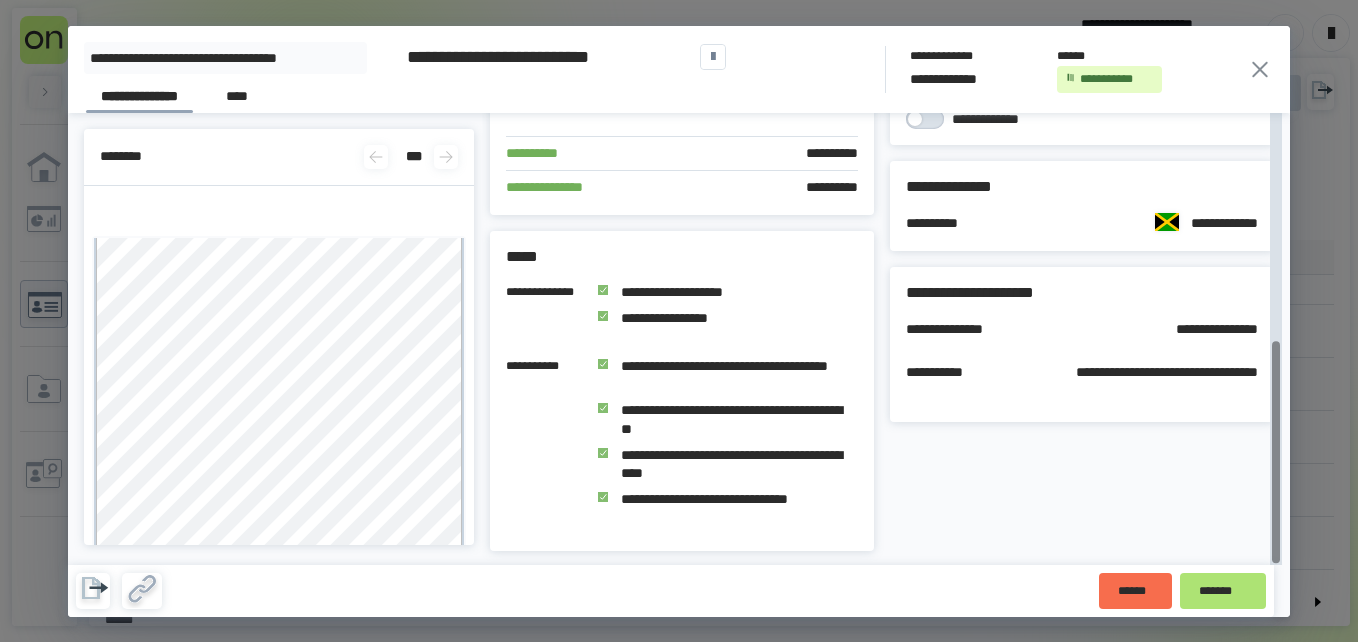 click on "*******" at bounding box center [1223, 591] 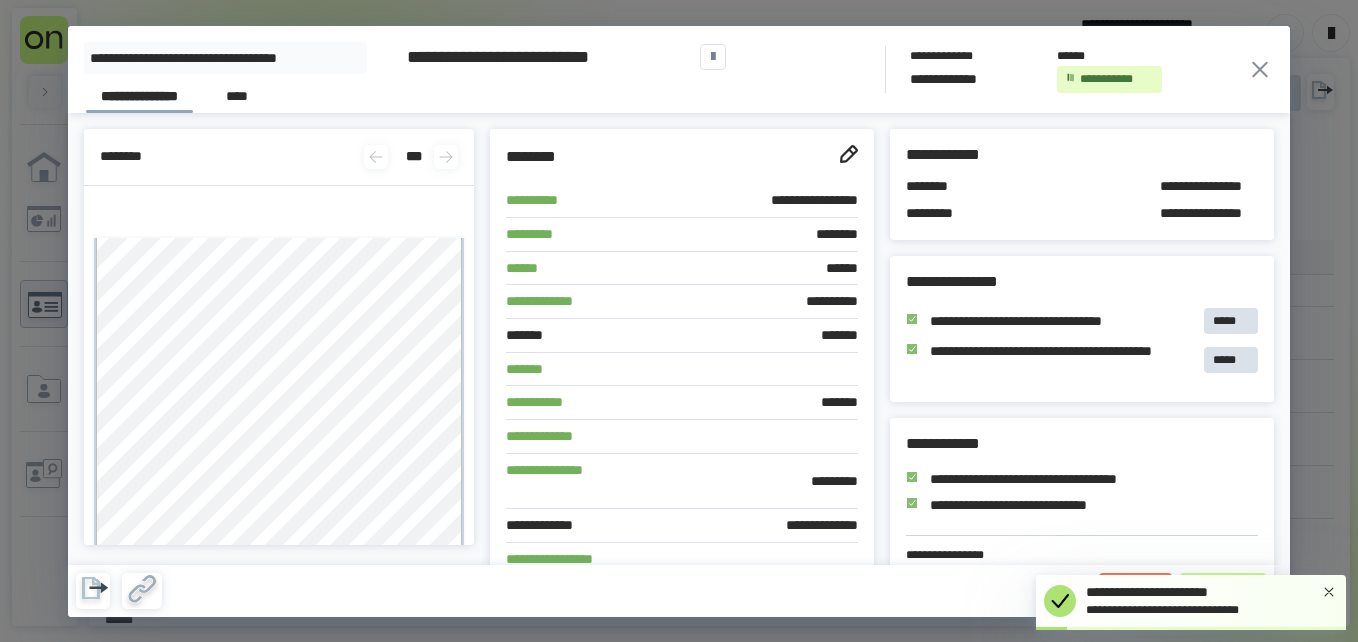 scroll, scrollTop: 663, scrollLeft: 0, axis: vertical 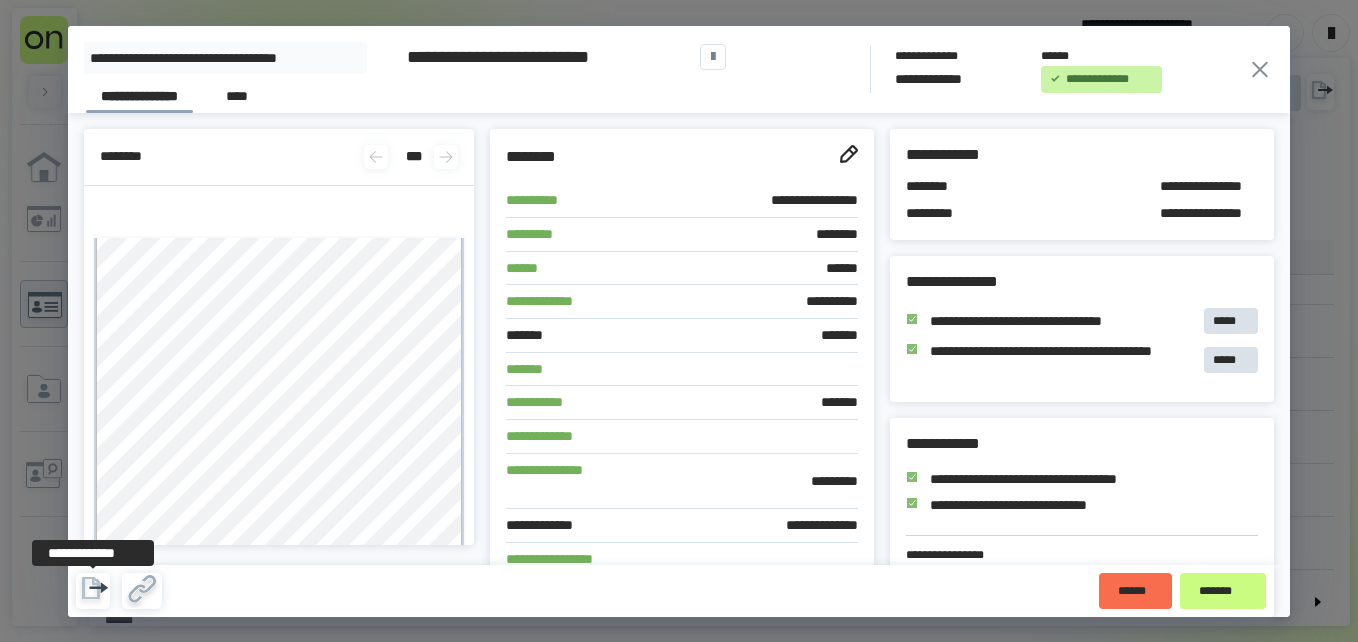 click 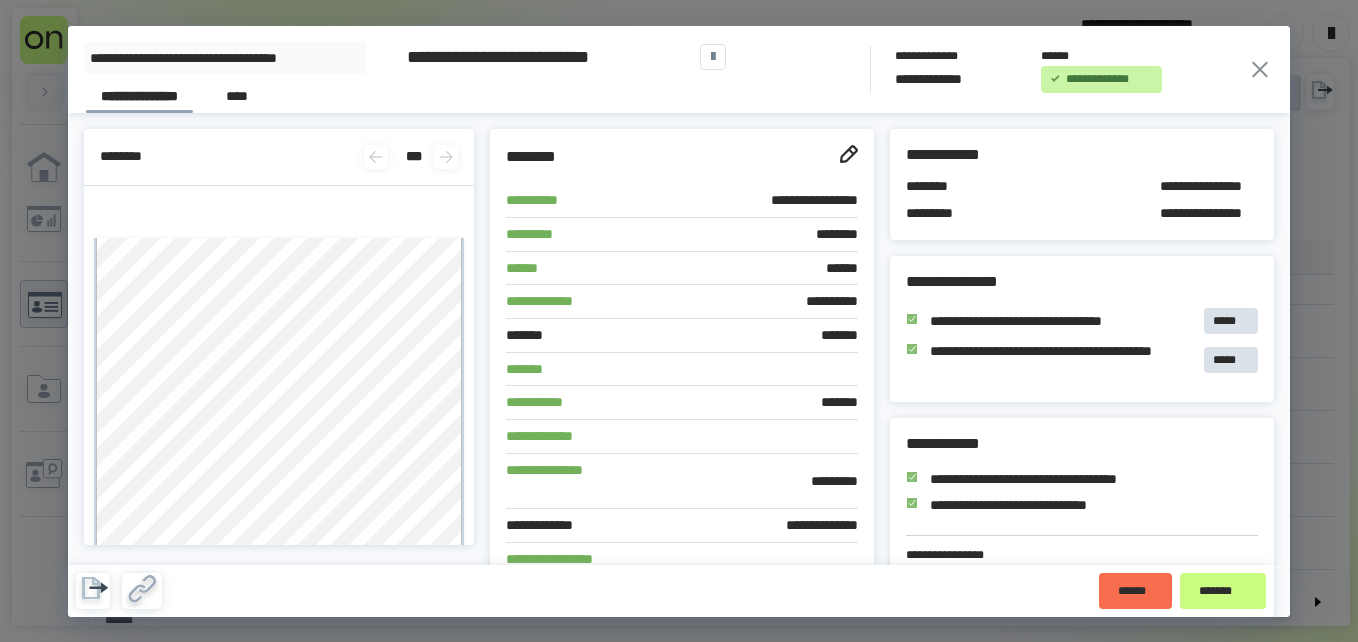 click 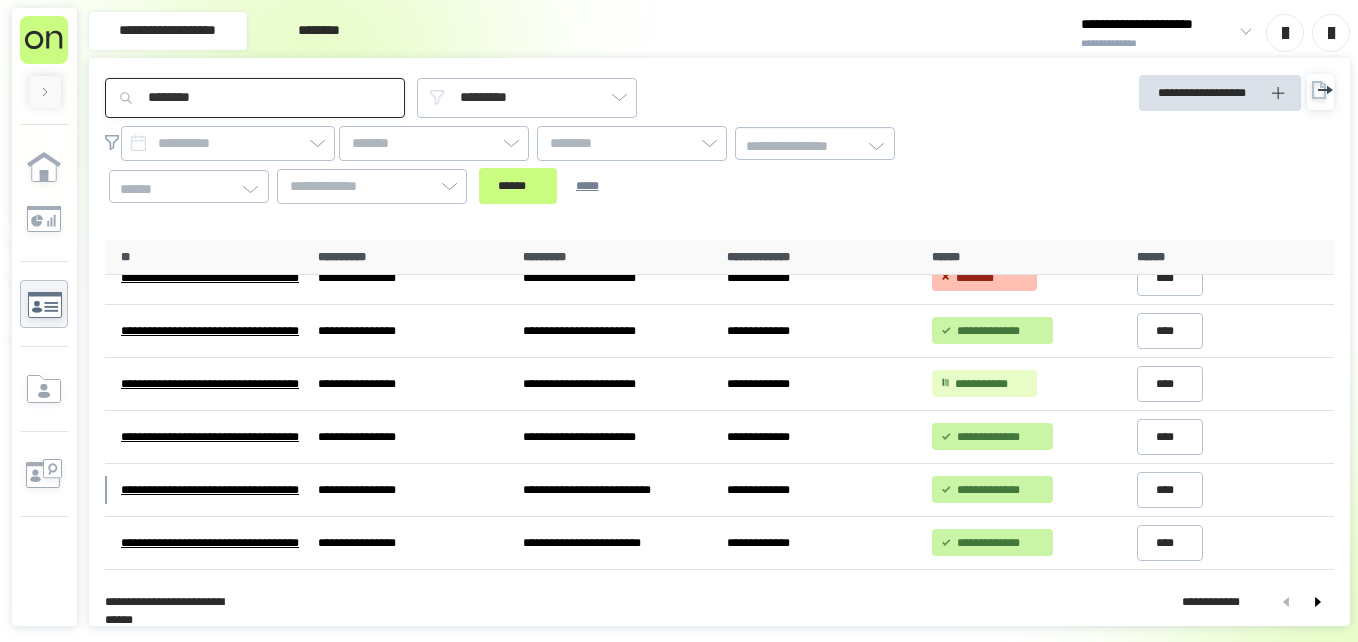 drag, startPoint x: 223, startPoint y: 102, endPoint x: 0, endPoint y: 131, distance: 224.87775 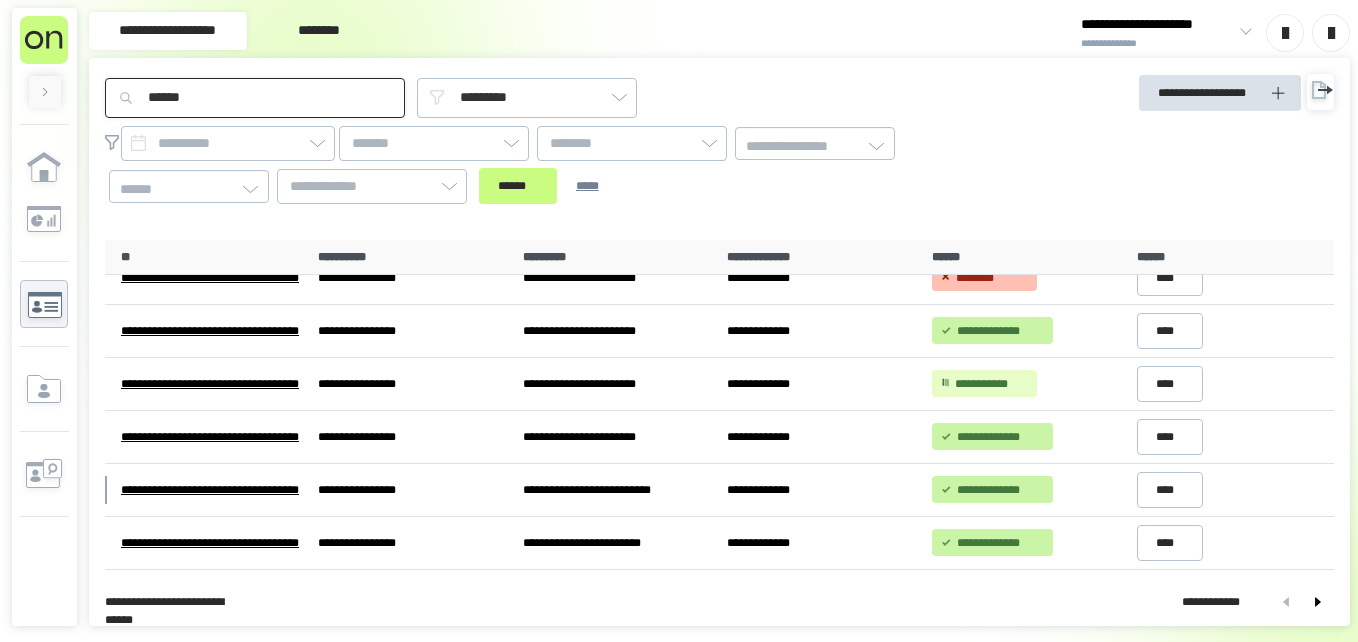 type on "******" 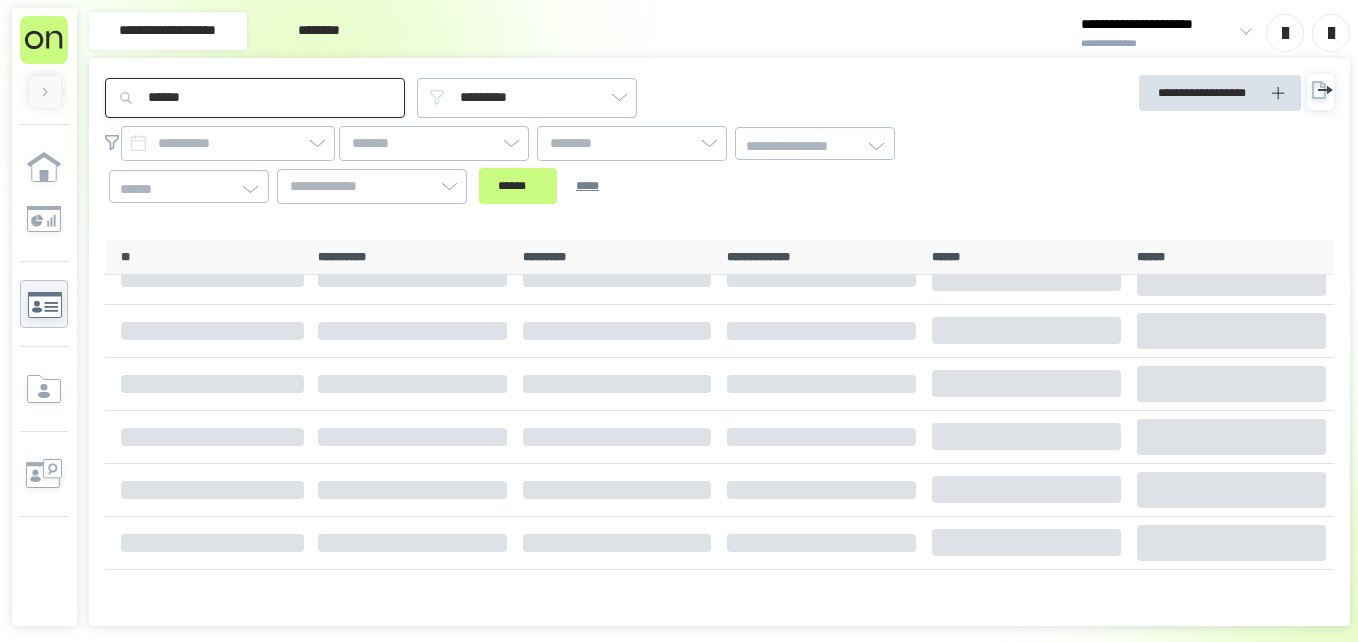 scroll, scrollTop: 661, scrollLeft: 0, axis: vertical 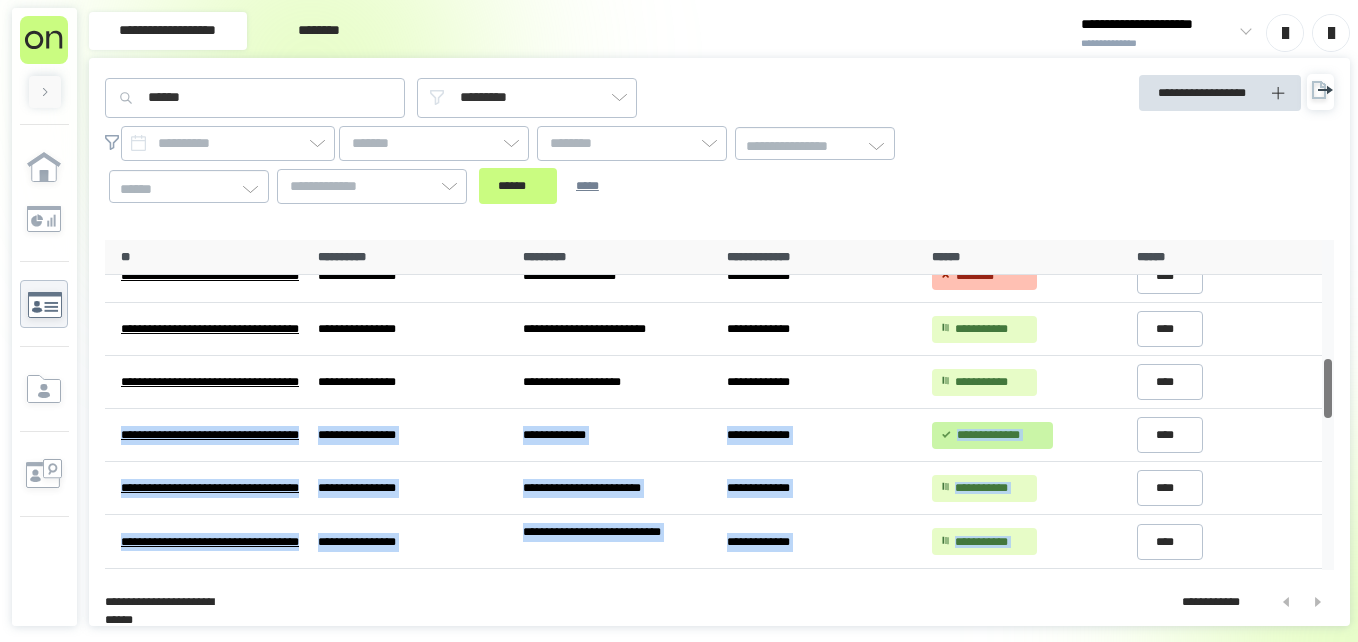 drag, startPoint x: 1334, startPoint y: 387, endPoint x: 1326, endPoint y: 297, distance: 90.35486 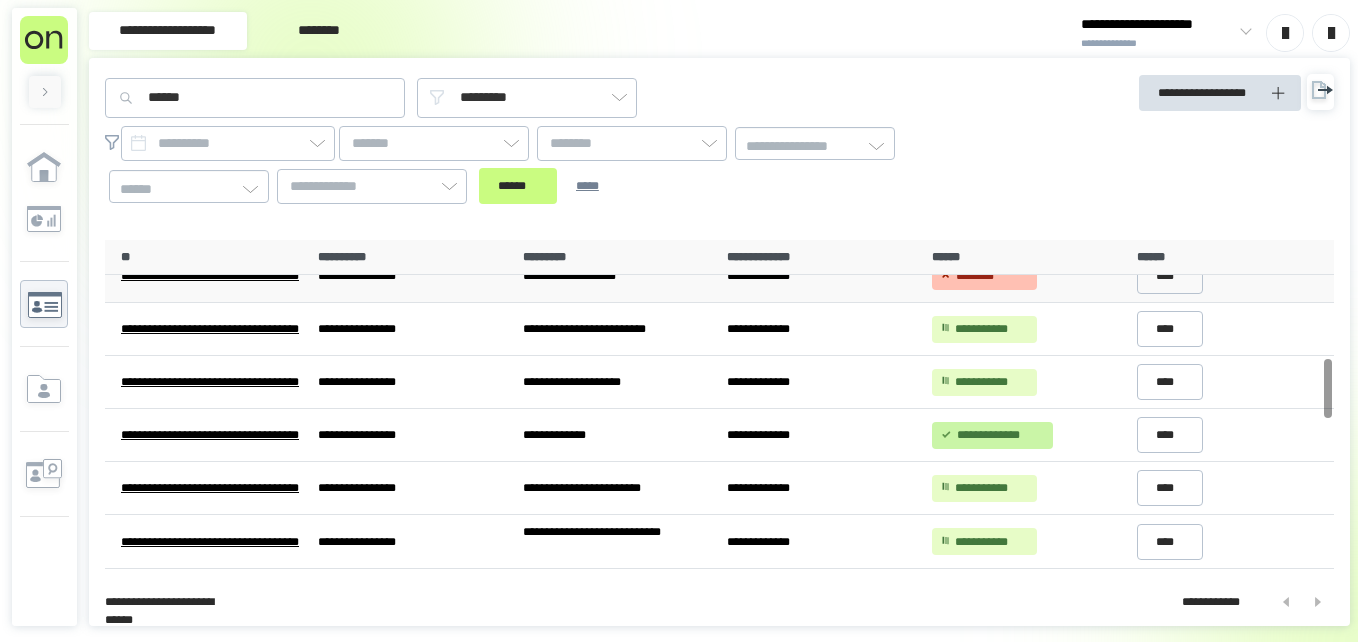 drag, startPoint x: 1326, startPoint y: 297, endPoint x: 1260, endPoint y: 300, distance: 66.068146 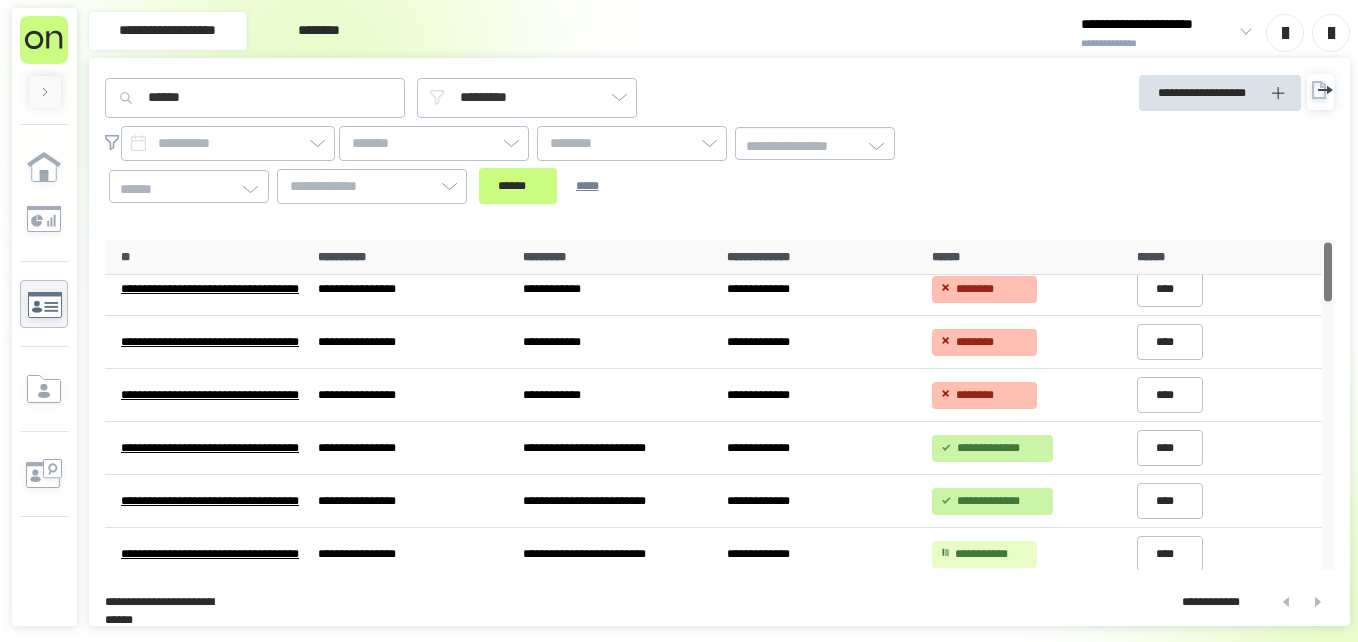 scroll, scrollTop: 0, scrollLeft: 0, axis: both 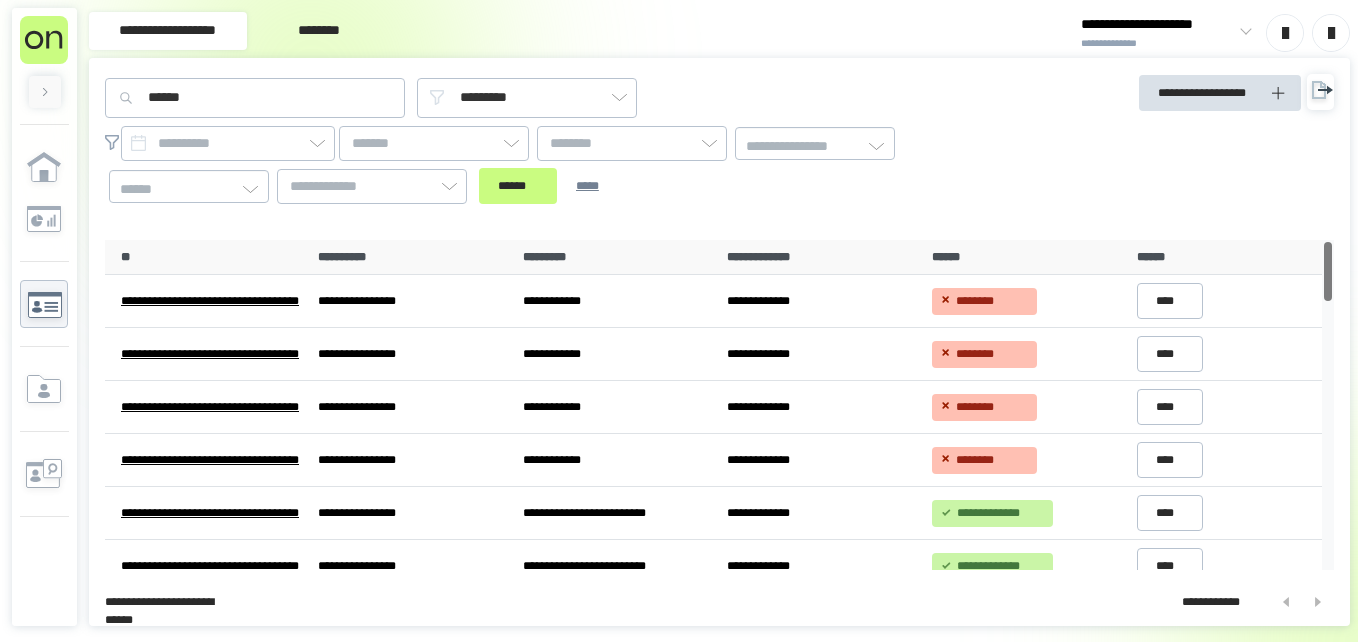 drag, startPoint x: 1327, startPoint y: 385, endPoint x: 1315, endPoint y: 258, distance: 127.56567 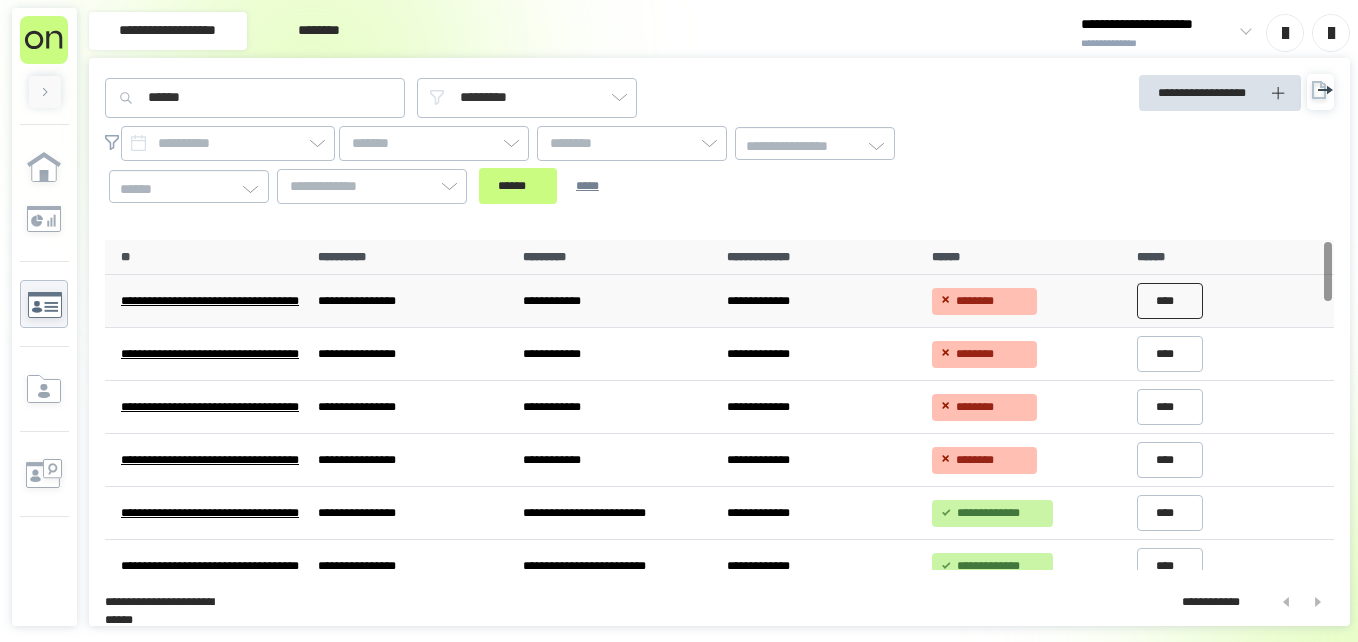 click on "****" at bounding box center [1170, 301] 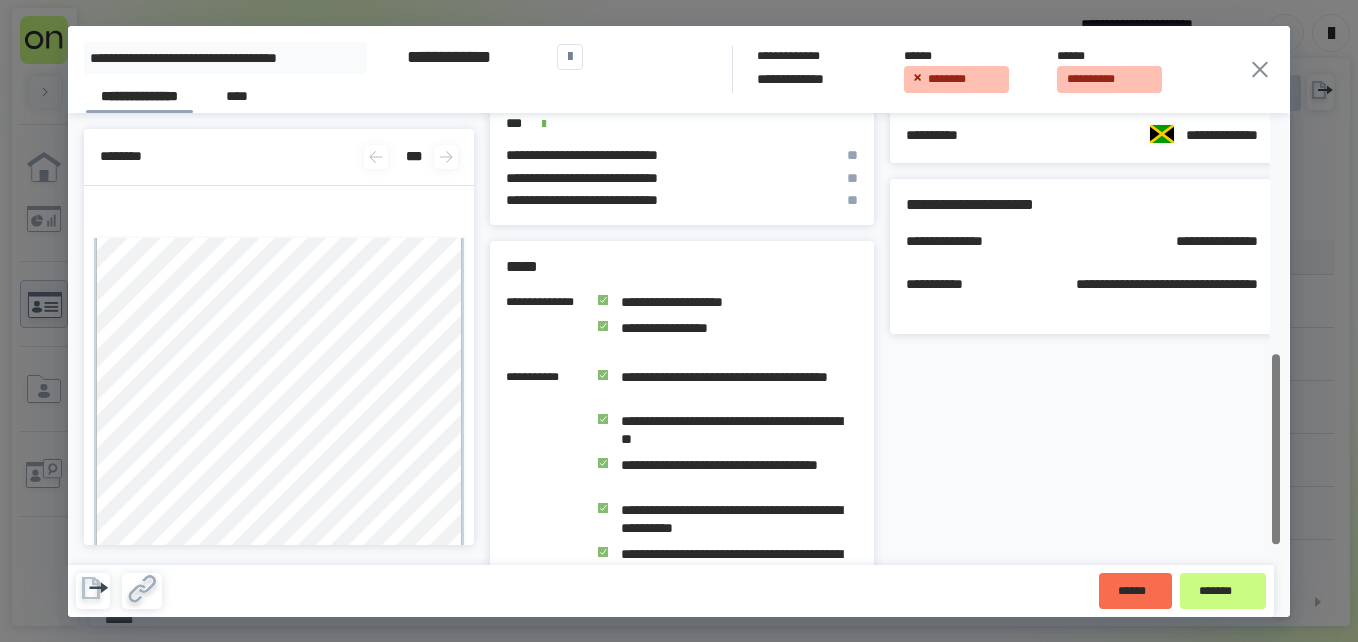 scroll, scrollTop: 615, scrollLeft: 0, axis: vertical 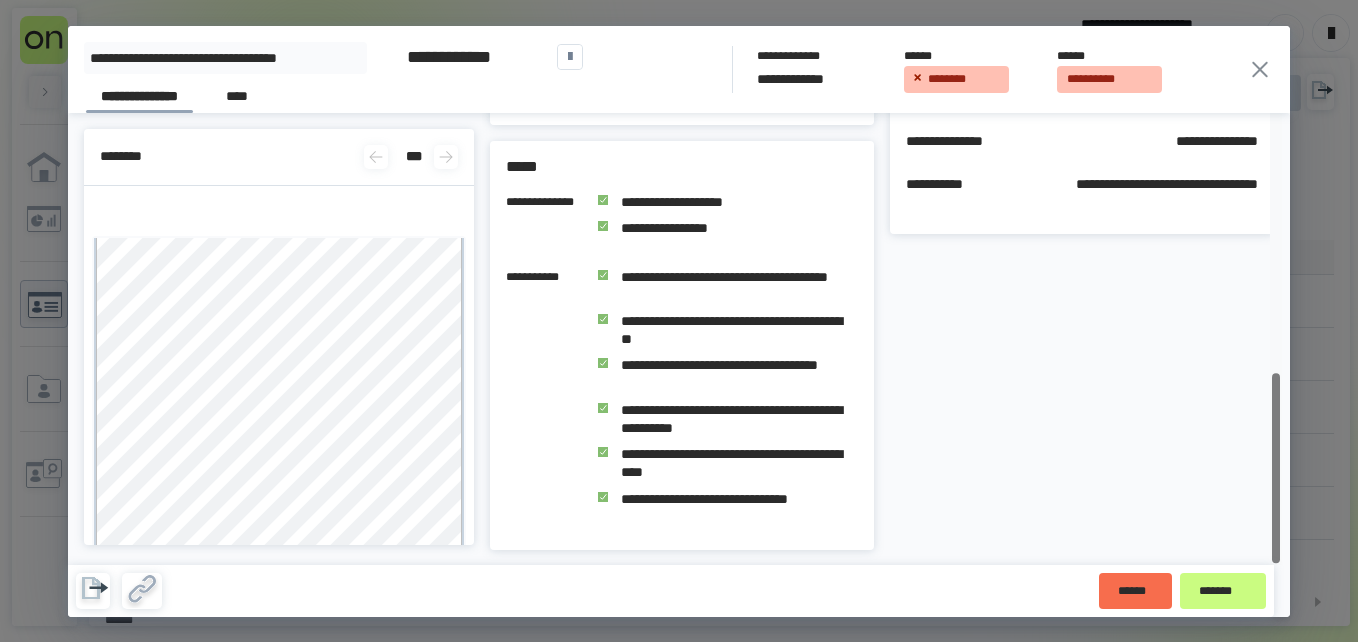 drag, startPoint x: 1279, startPoint y: 243, endPoint x: 1293, endPoint y: 642, distance: 399.24554 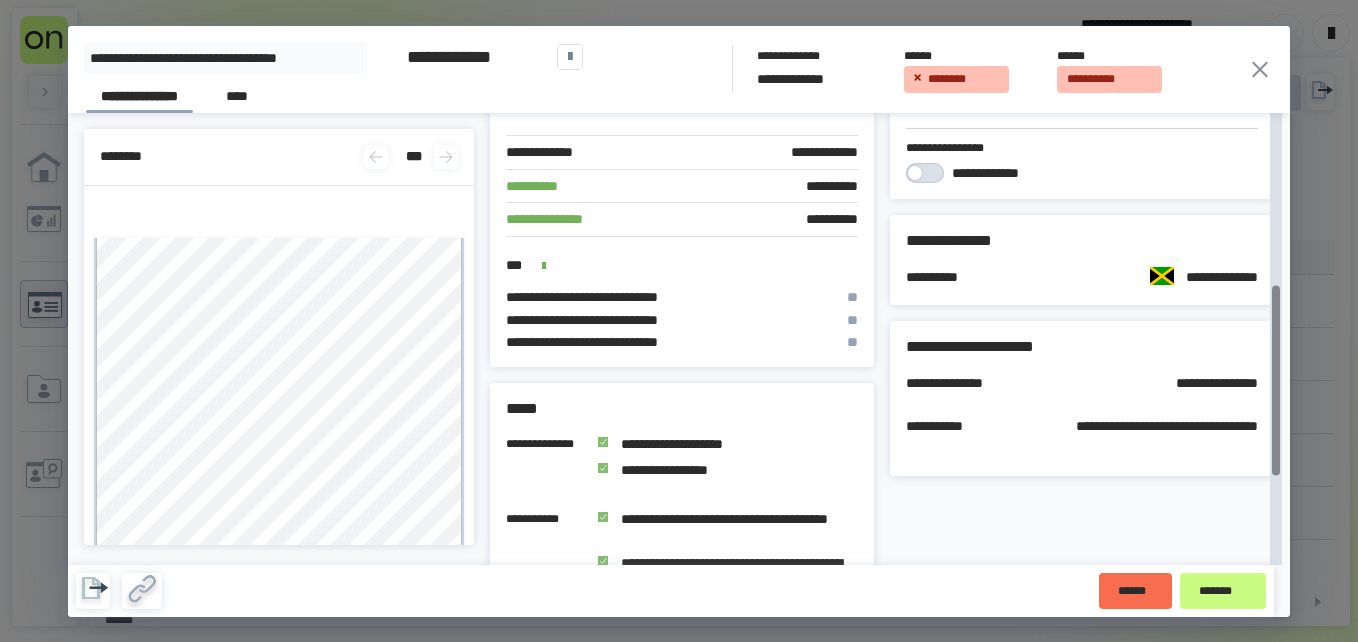drag, startPoint x: 1276, startPoint y: 468, endPoint x: 1264, endPoint y: 363, distance: 105.68349 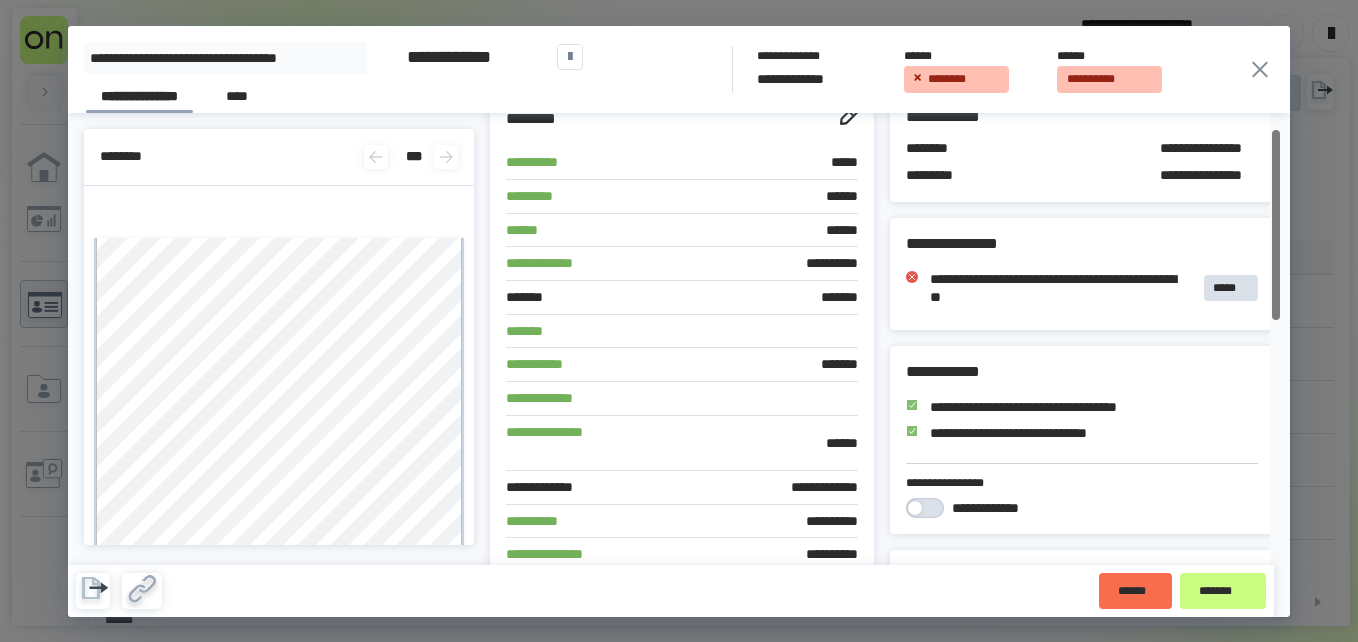 scroll, scrollTop: 36, scrollLeft: 0, axis: vertical 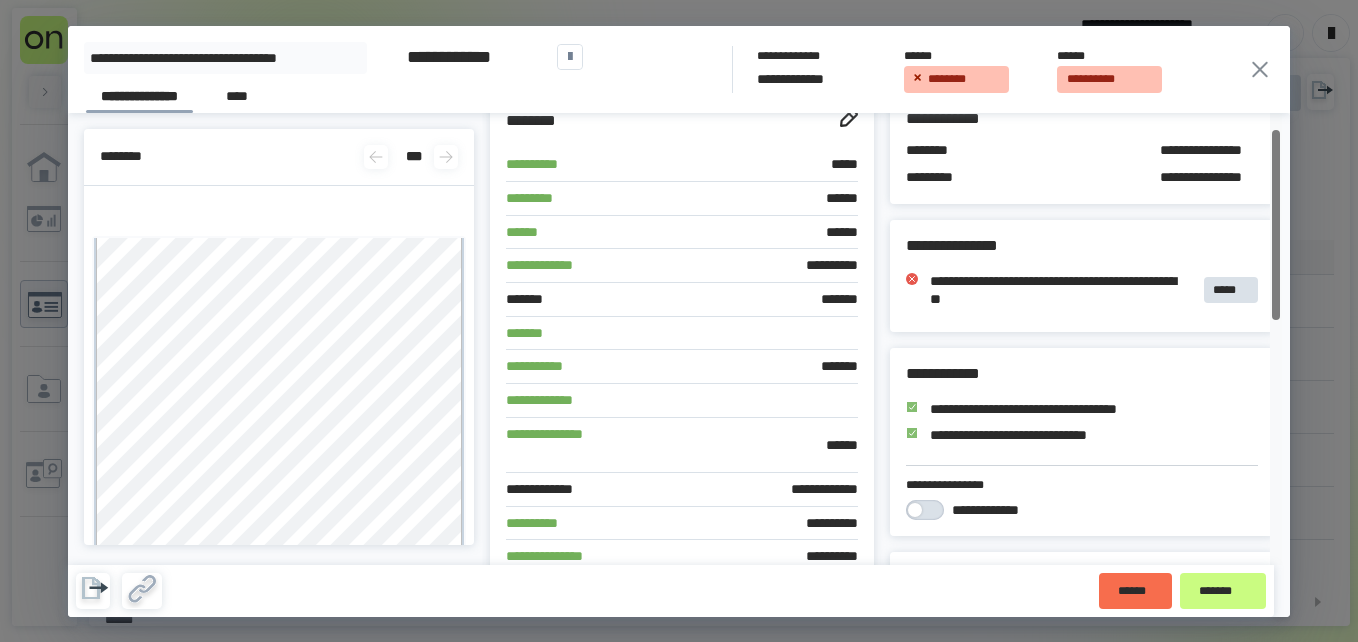 drag, startPoint x: 1278, startPoint y: 383, endPoint x: 1257, endPoint y: 244, distance: 140.57738 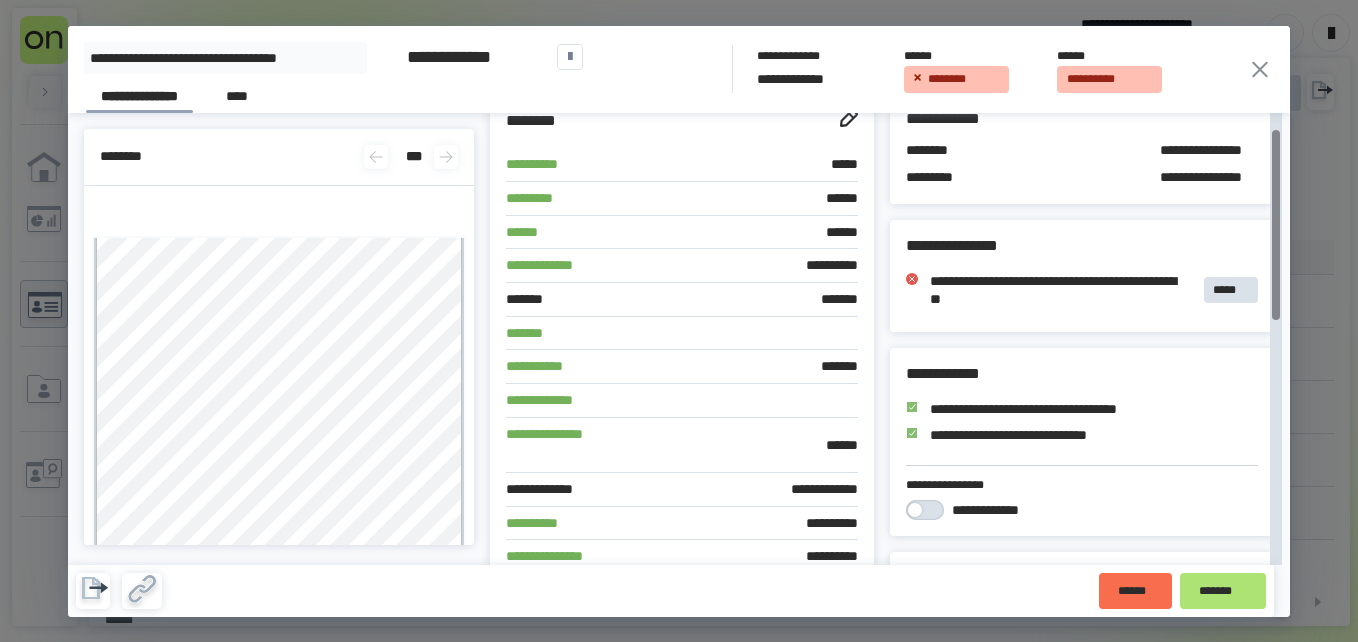 click on "*******" at bounding box center (1223, 591) 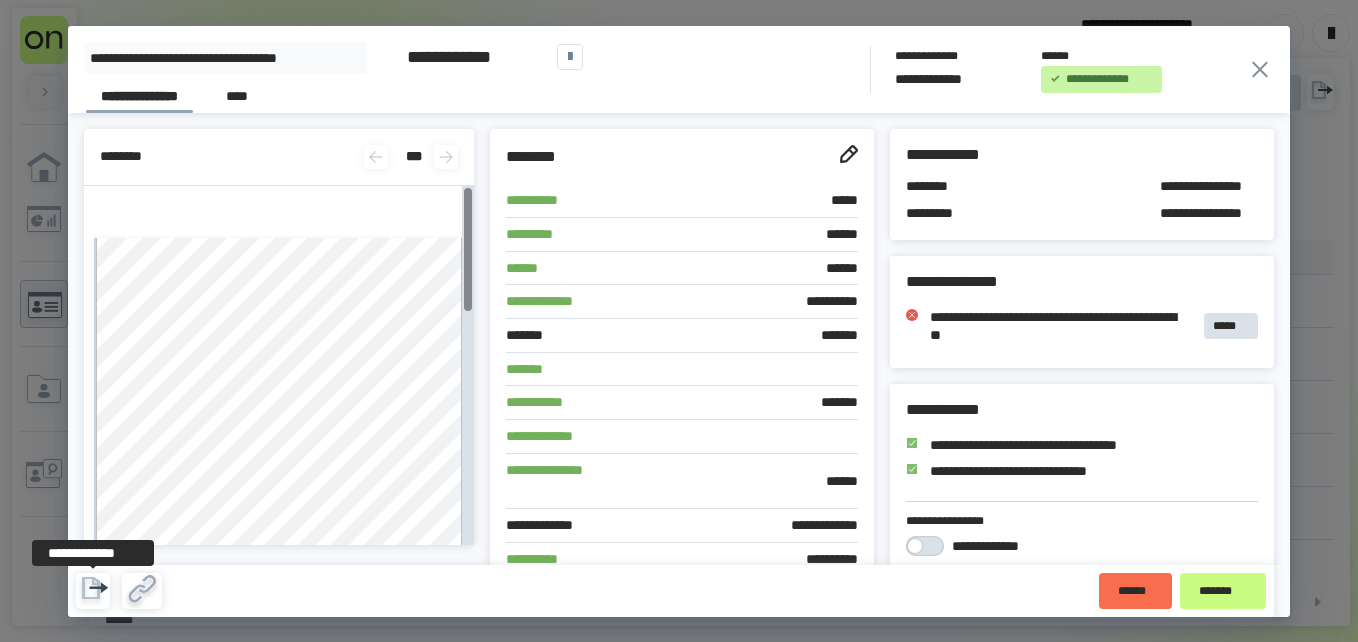 click 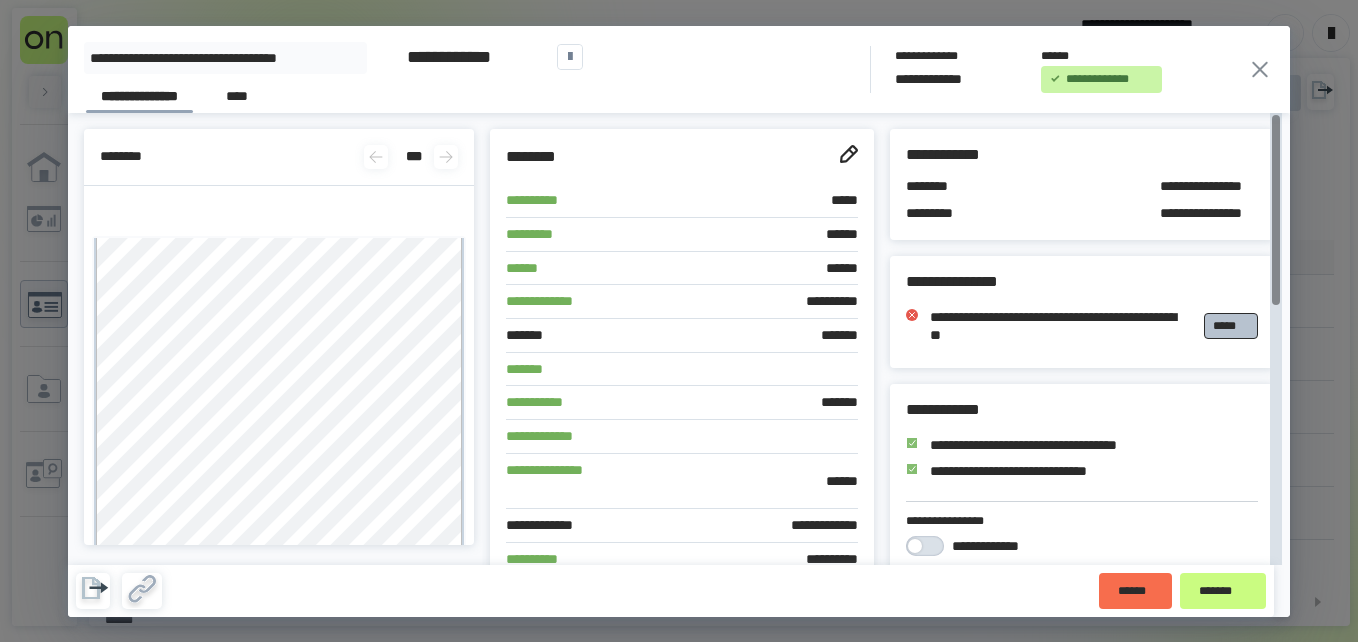 click on "*****" at bounding box center (1231, 326) 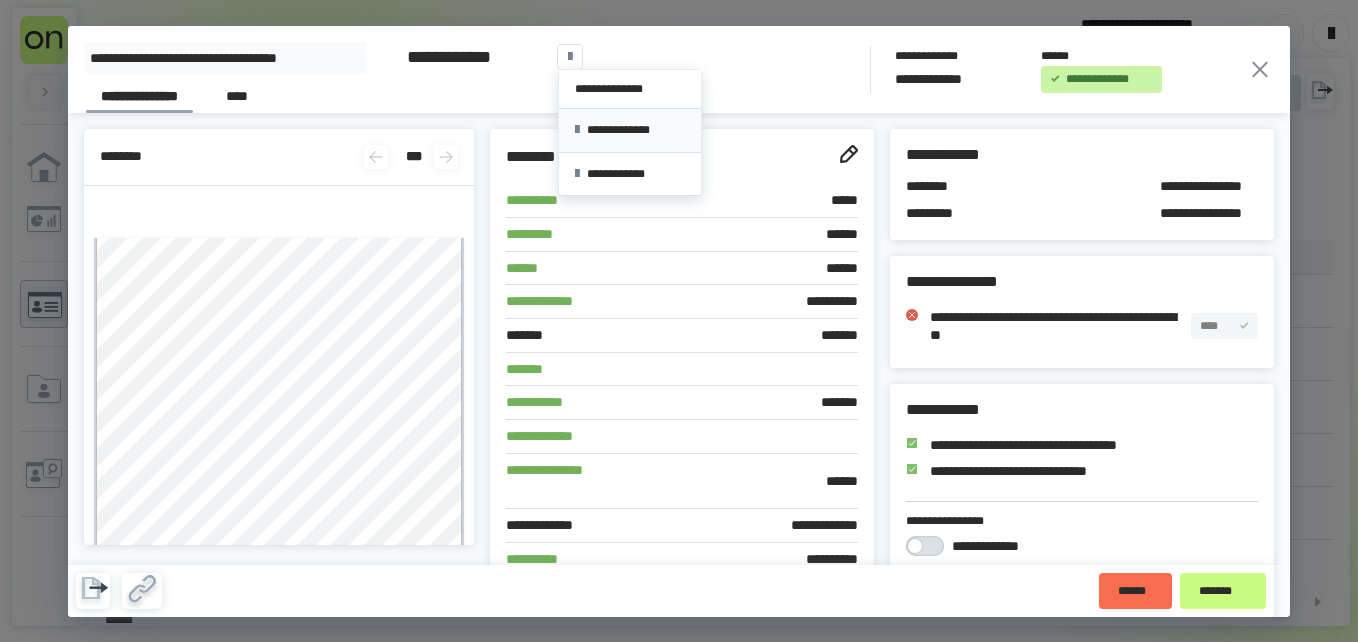click on "**********" at bounding box center (630, 130) 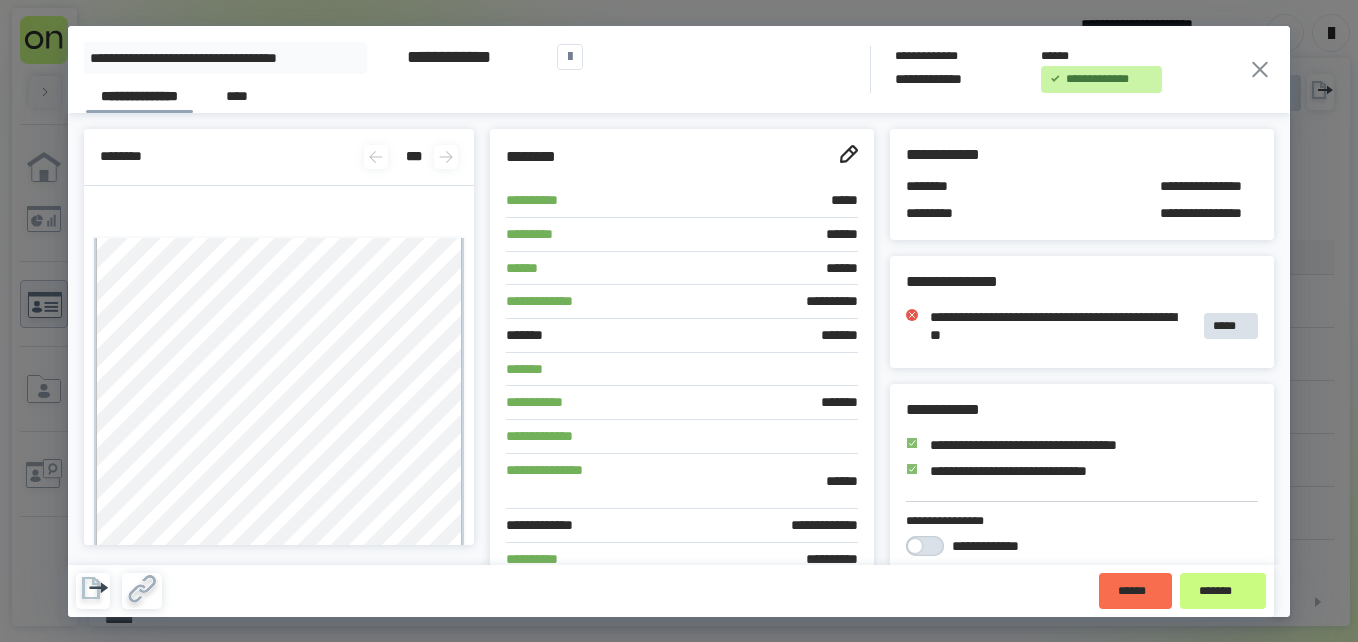 click 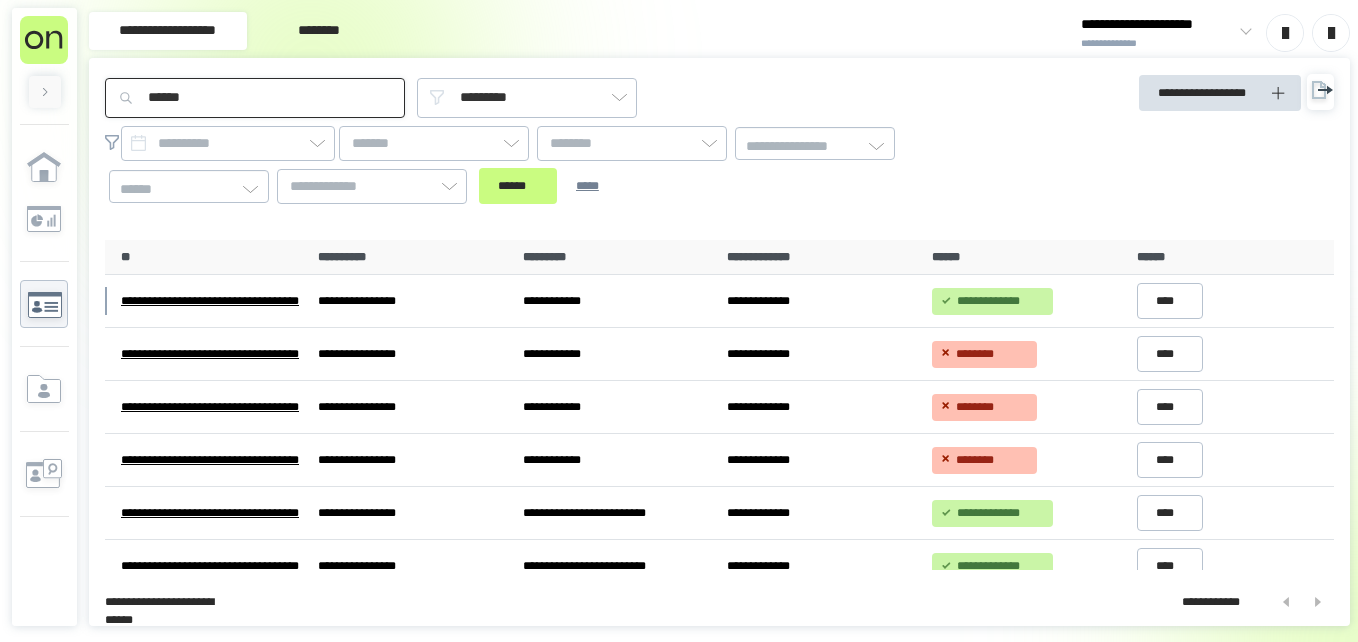 drag, startPoint x: 201, startPoint y: 105, endPoint x: 0, endPoint y: 128, distance: 202.31165 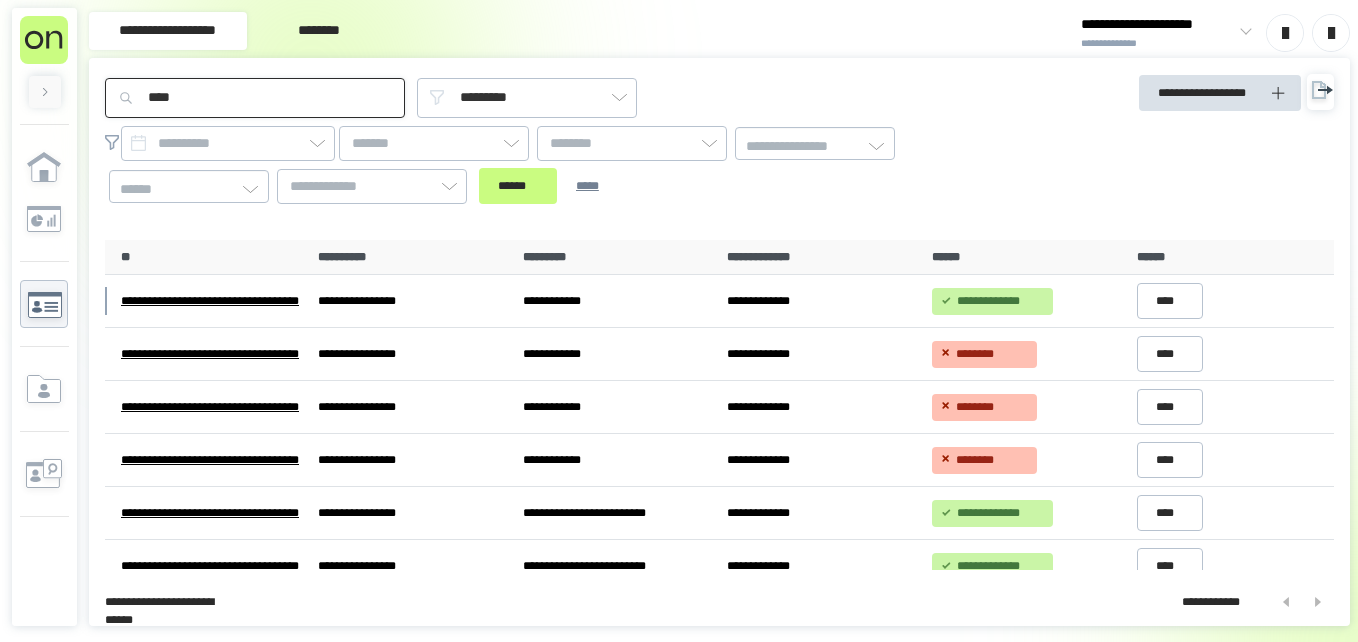 type on "****" 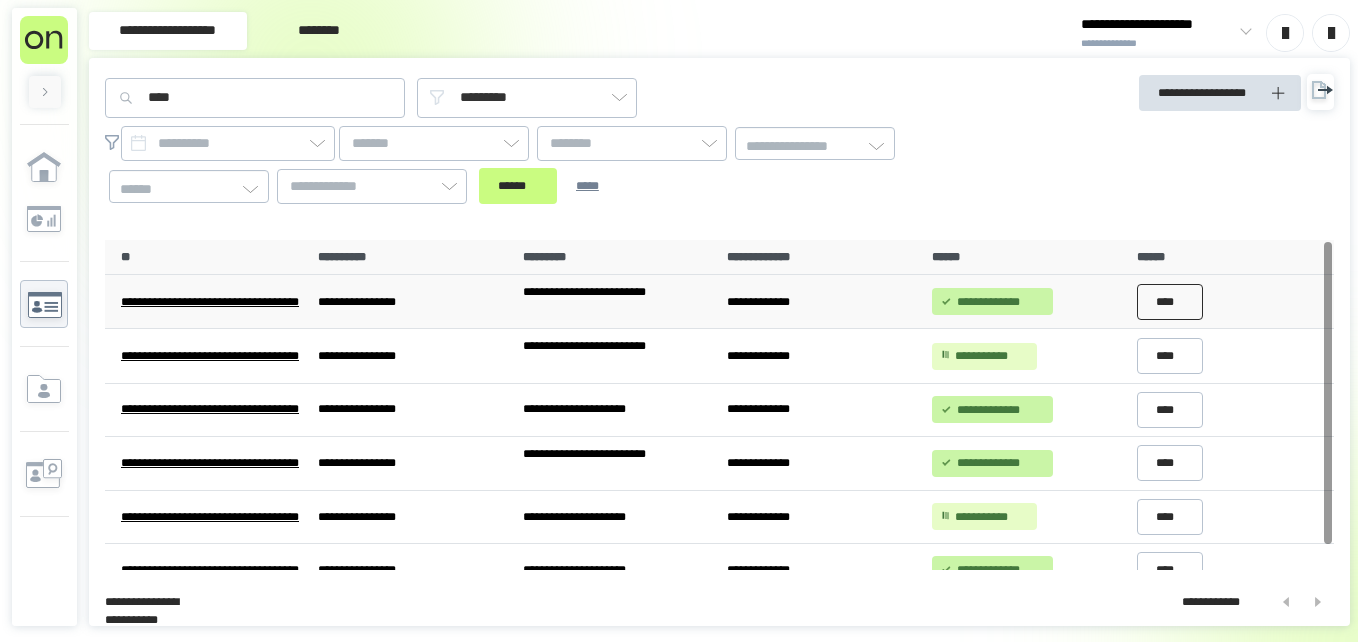 click on "****" at bounding box center (1170, 302) 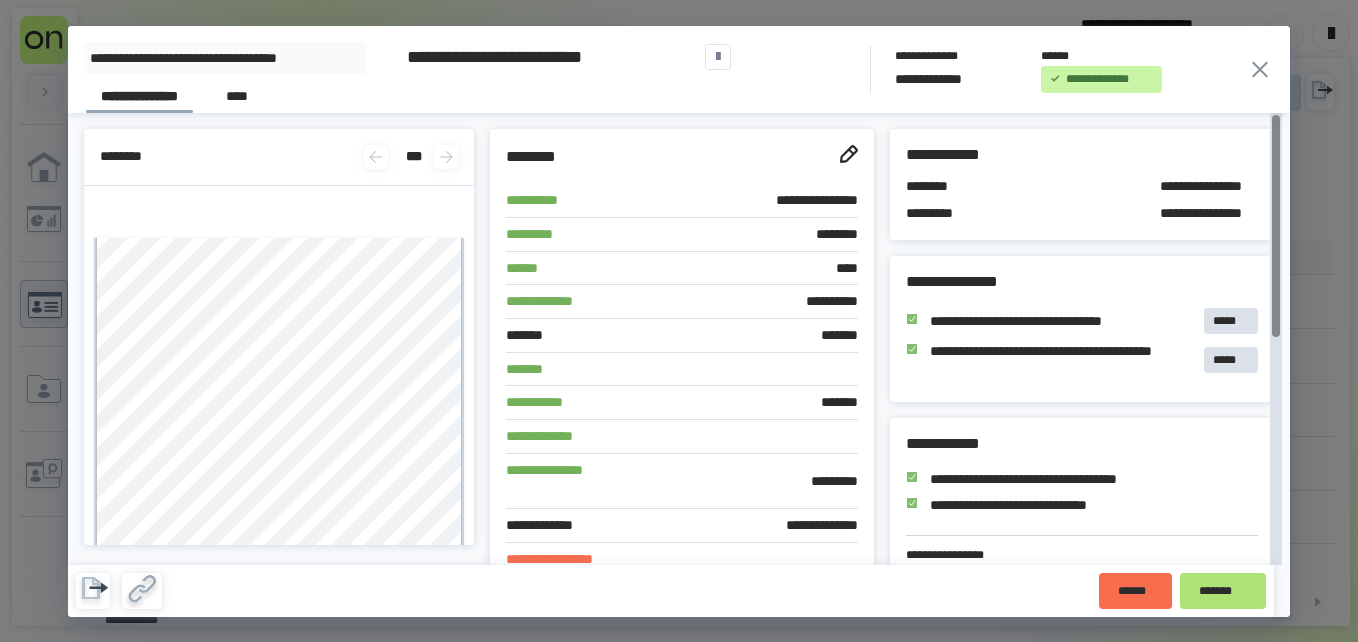 click on "*******" at bounding box center [1223, 591] 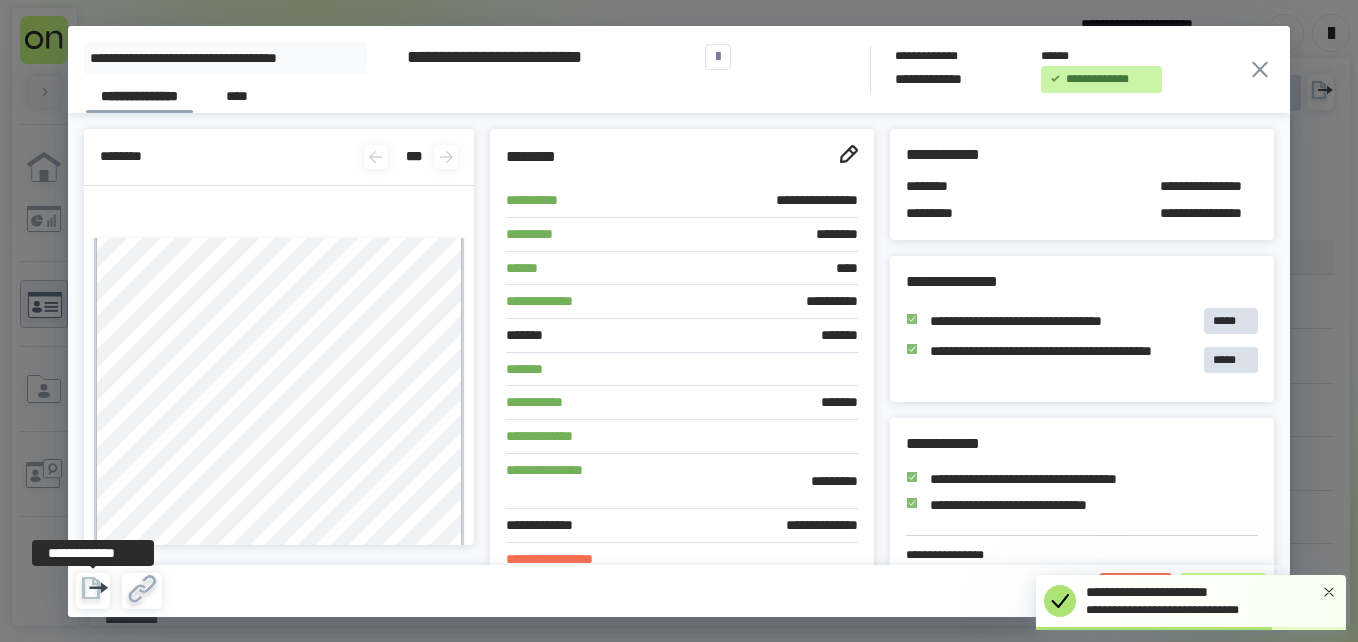 click 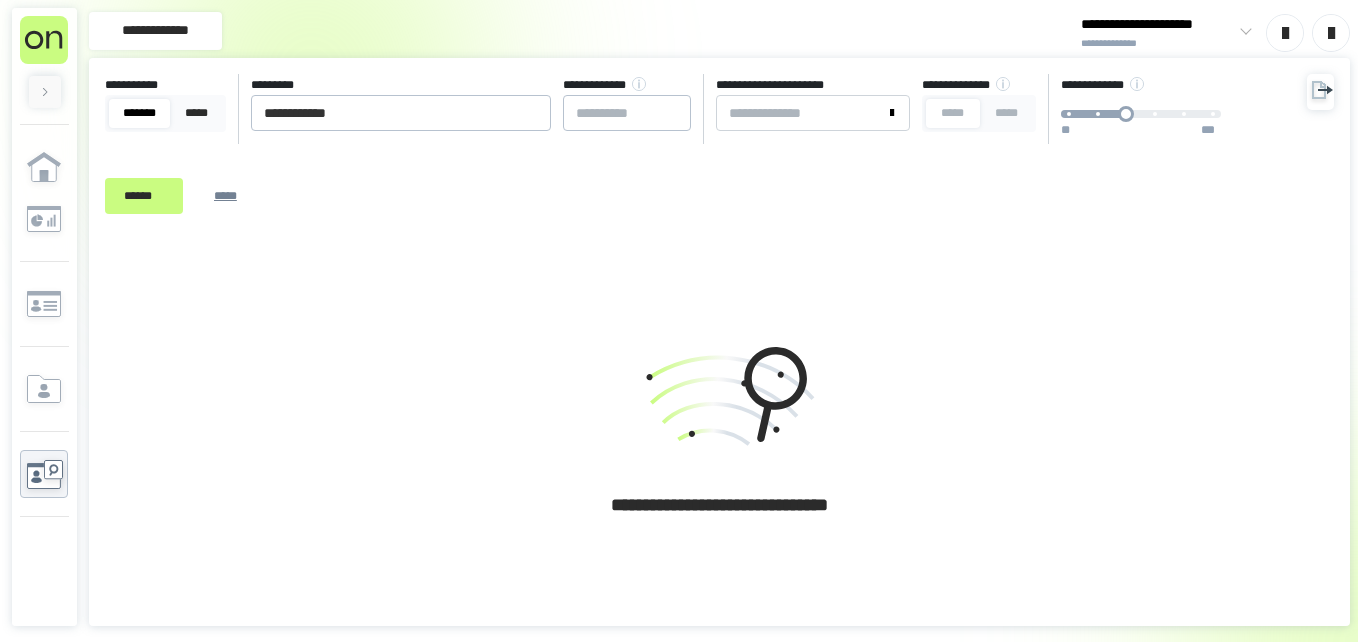 scroll, scrollTop: 0, scrollLeft: 0, axis: both 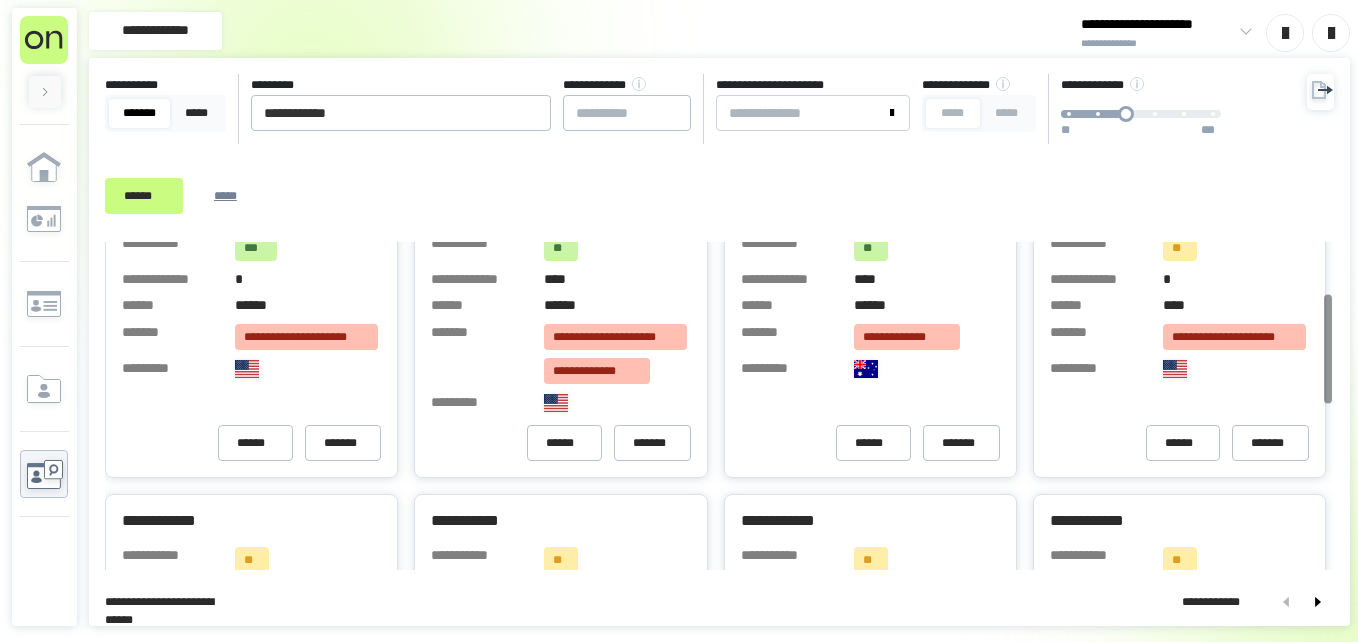 drag, startPoint x: 1329, startPoint y: 323, endPoint x: 1301, endPoint y: 368, distance: 53 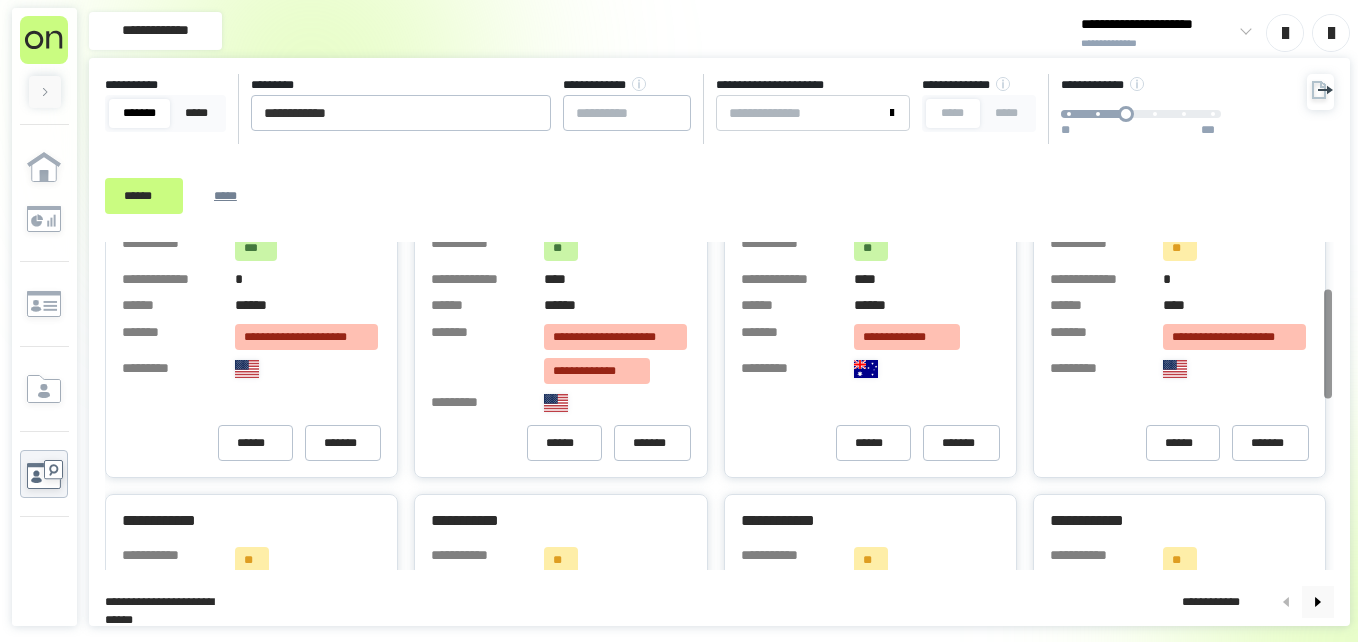 click 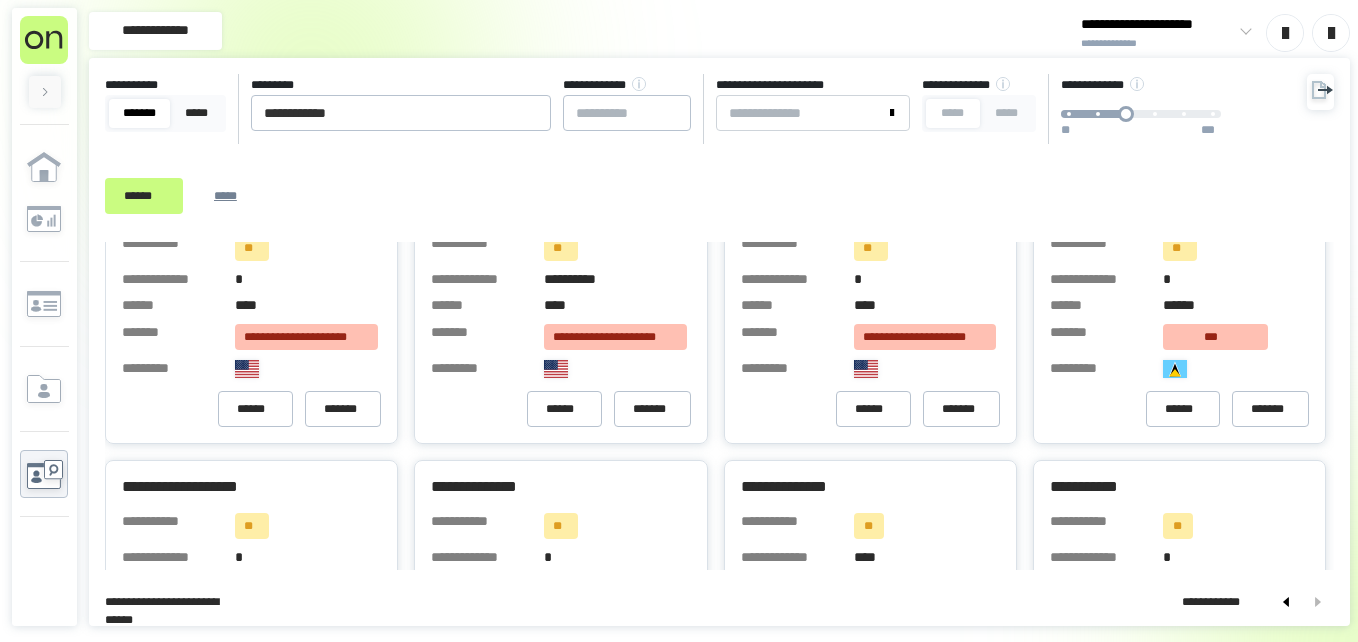 scroll, scrollTop: 0, scrollLeft: 0, axis: both 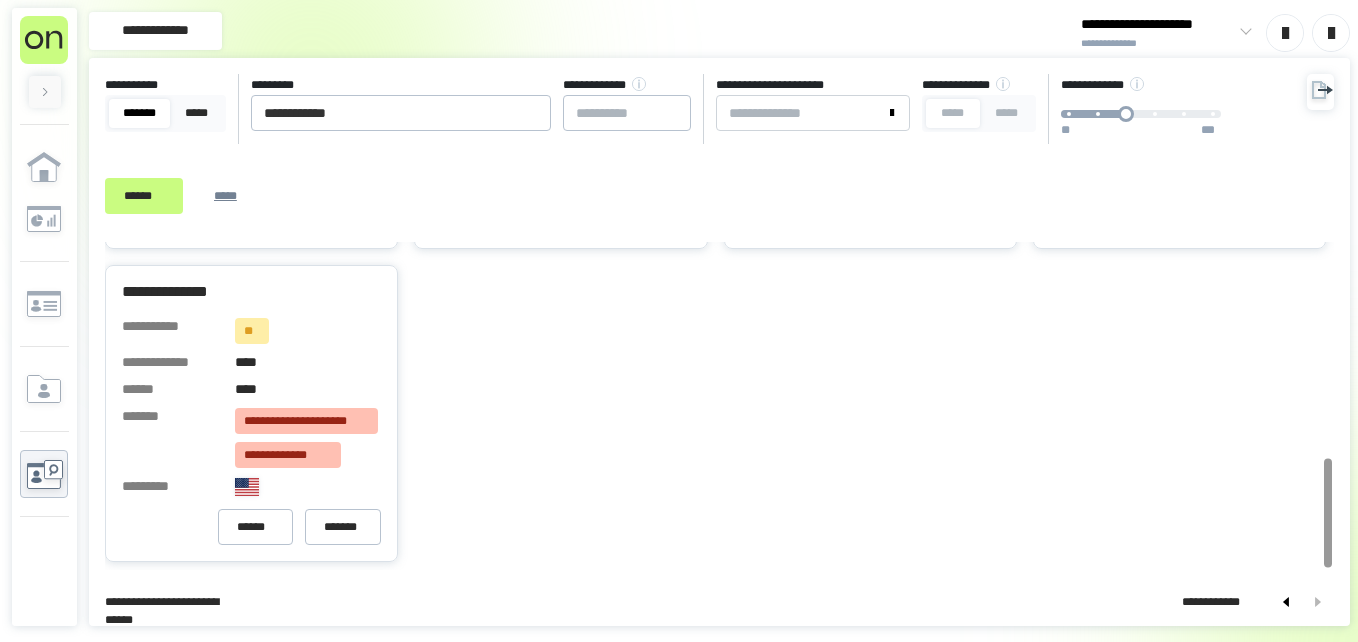 drag, startPoint x: 1326, startPoint y: 308, endPoint x: 1337, endPoint y: 581, distance: 273.22153 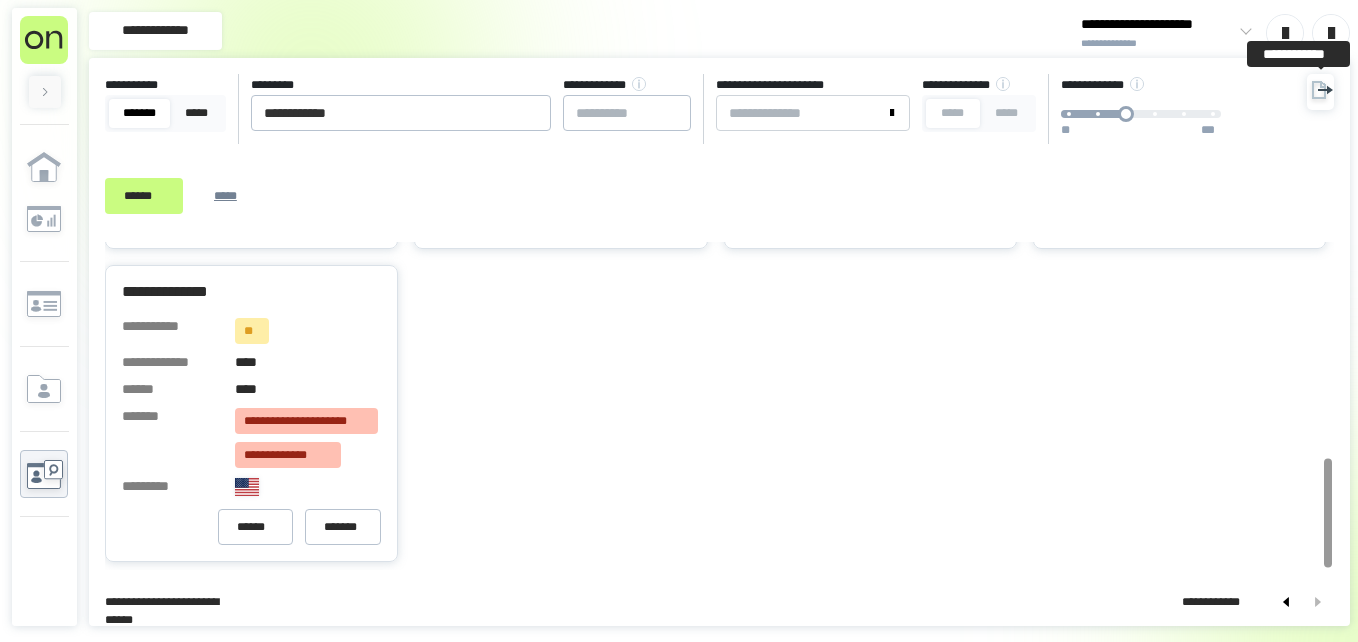 click 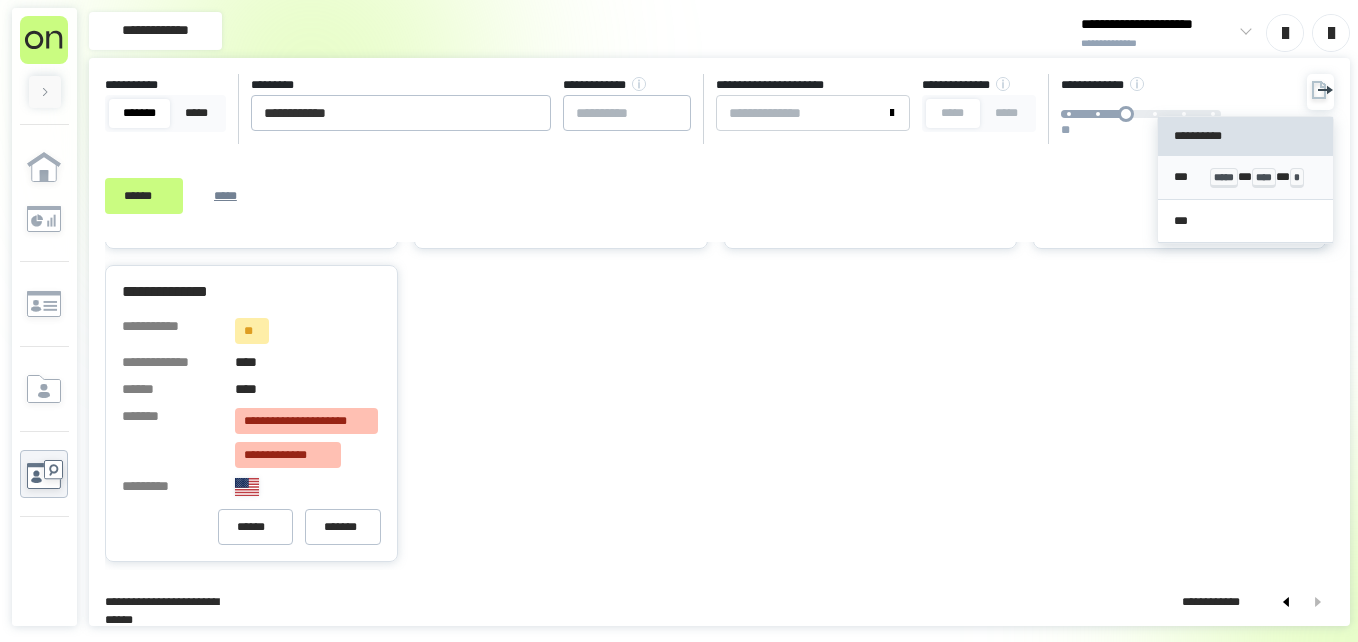click on "*** ***** * **** *   *" at bounding box center [1245, 177] 